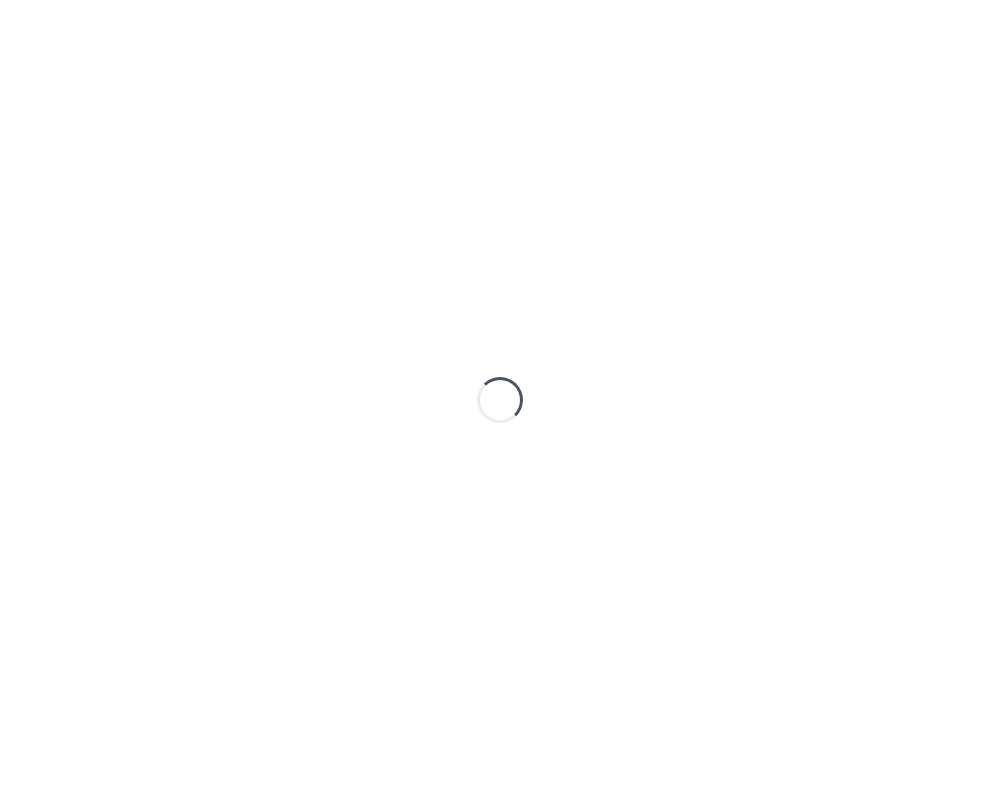 scroll, scrollTop: 0, scrollLeft: 0, axis: both 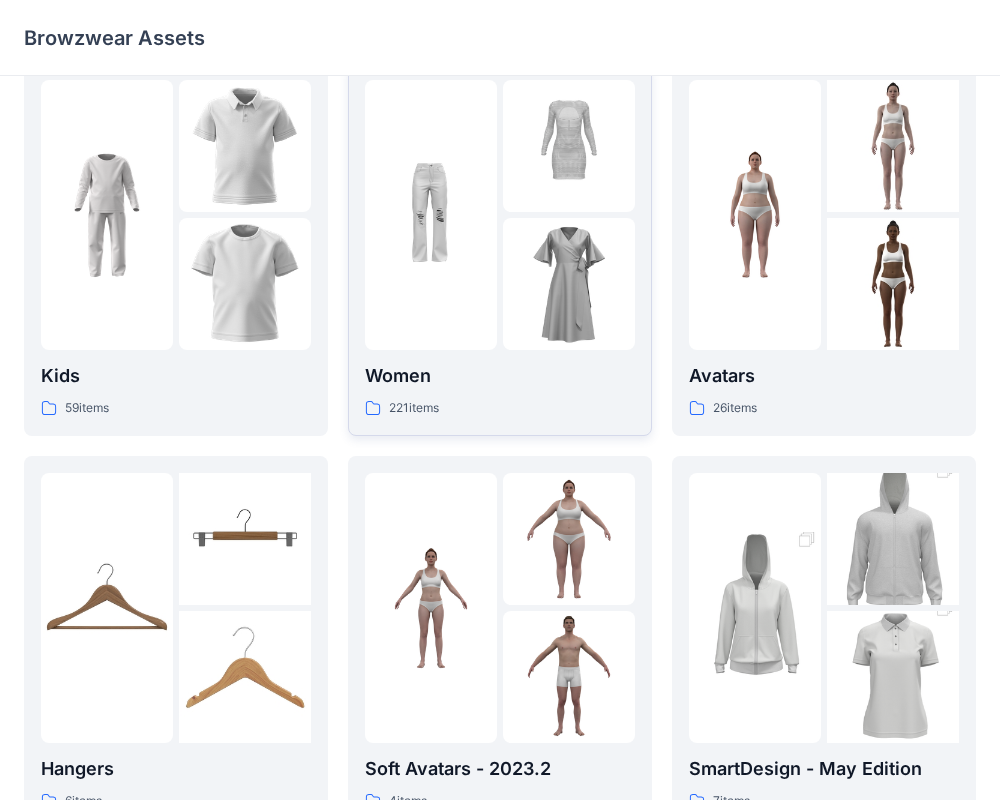 click at bounding box center [569, 284] 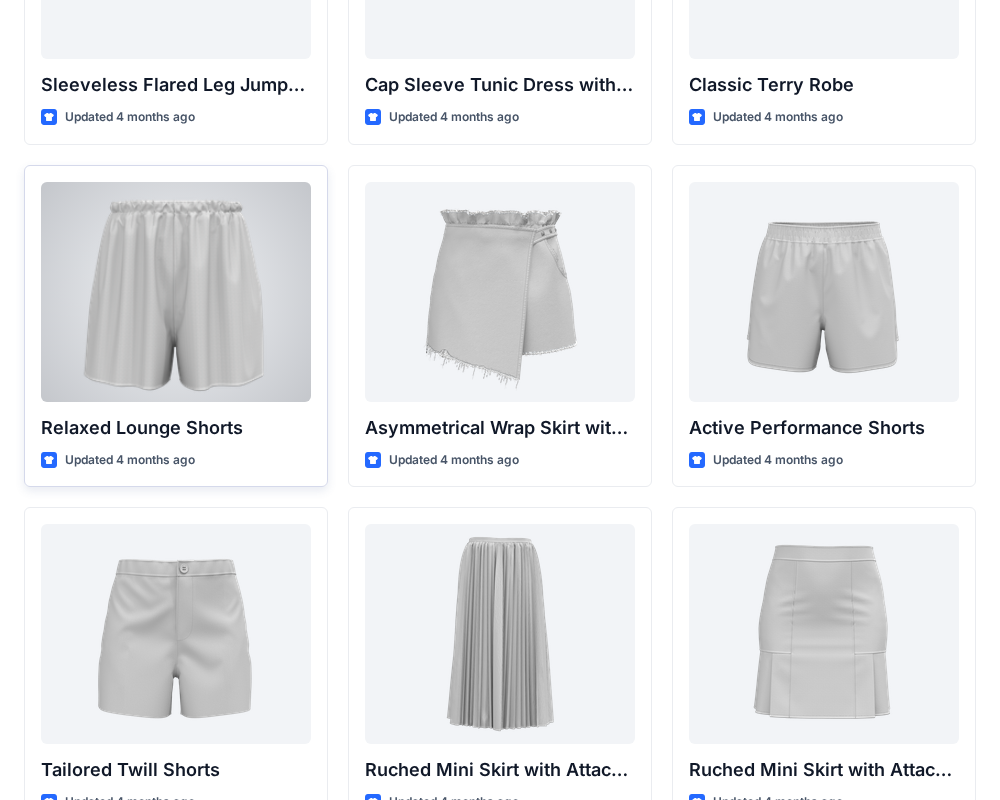 scroll, scrollTop: 4707, scrollLeft: 0, axis: vertical 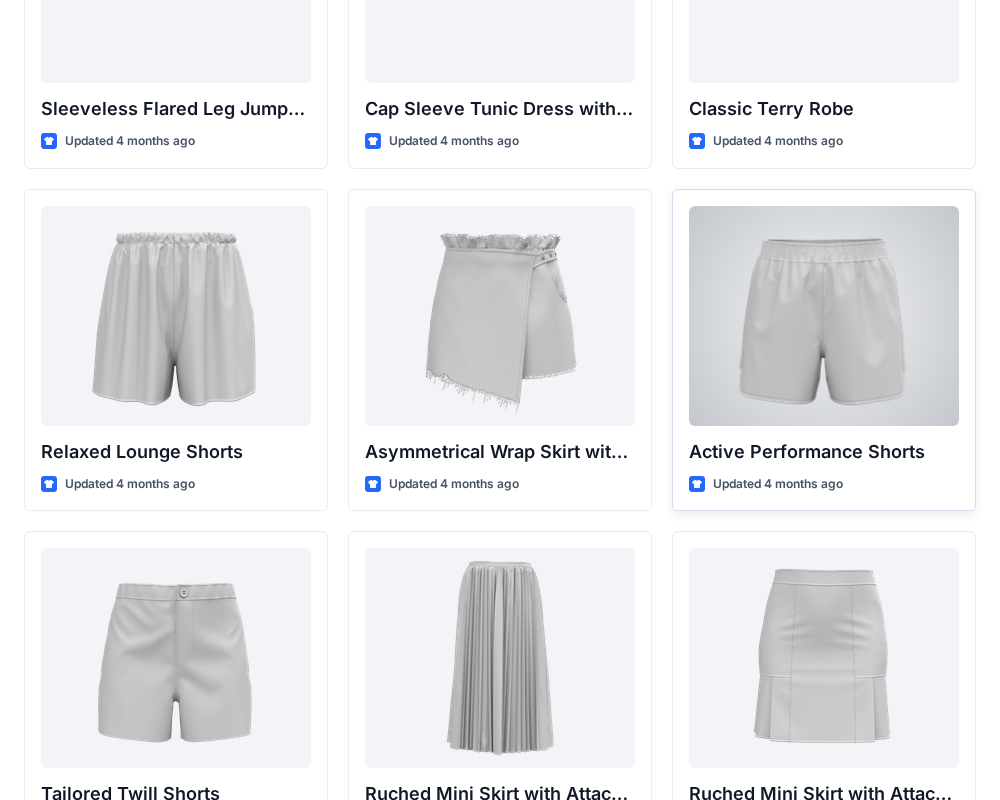 click at bounding box center (824, 316) 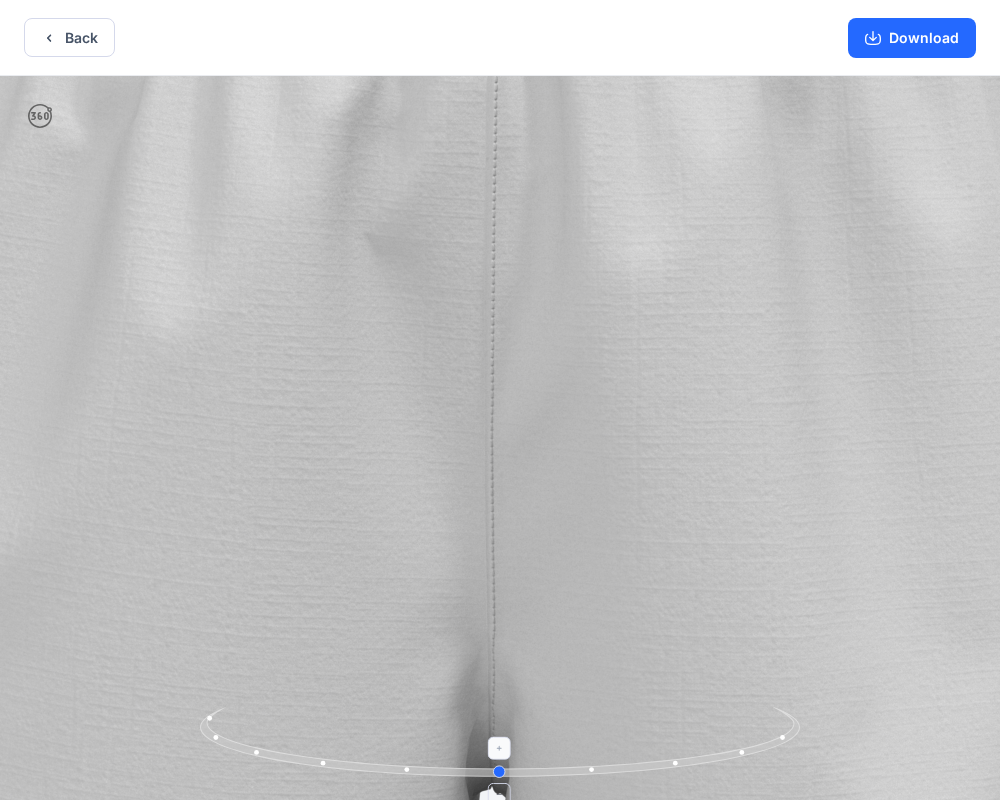 click 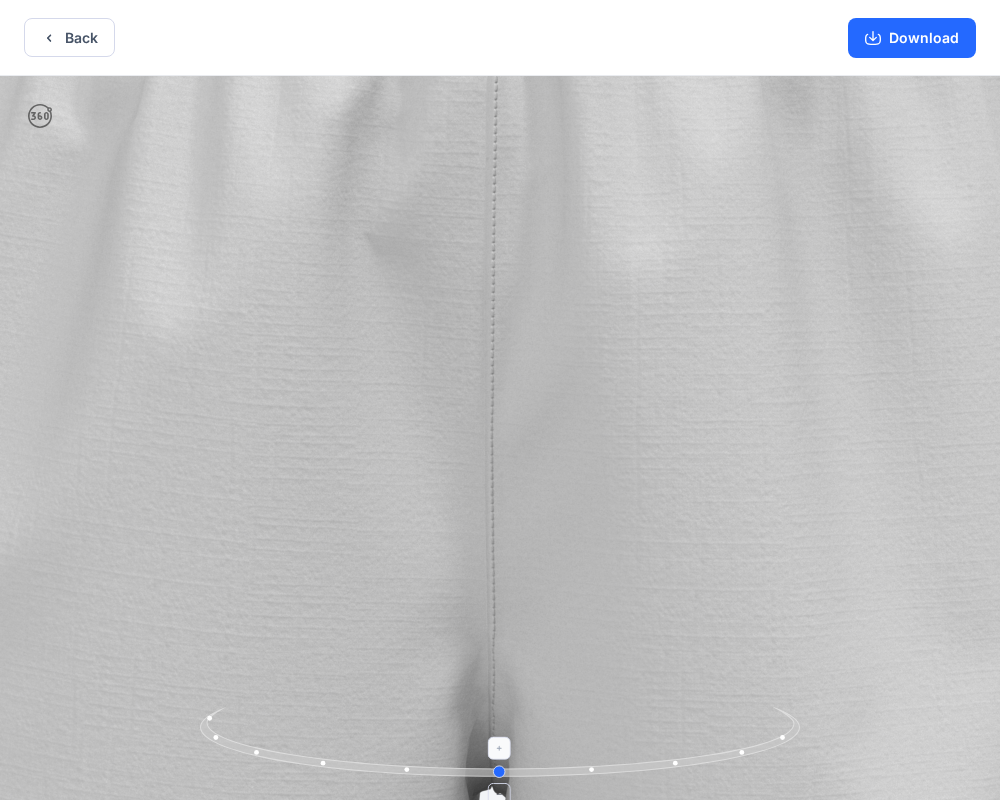 click 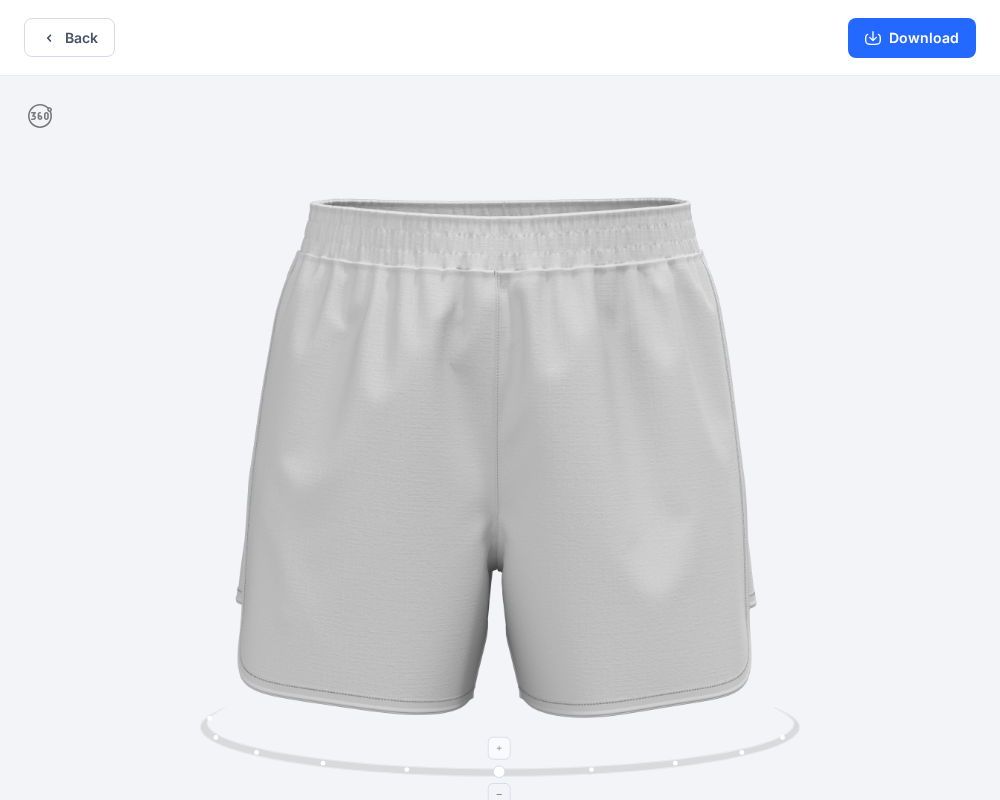 click 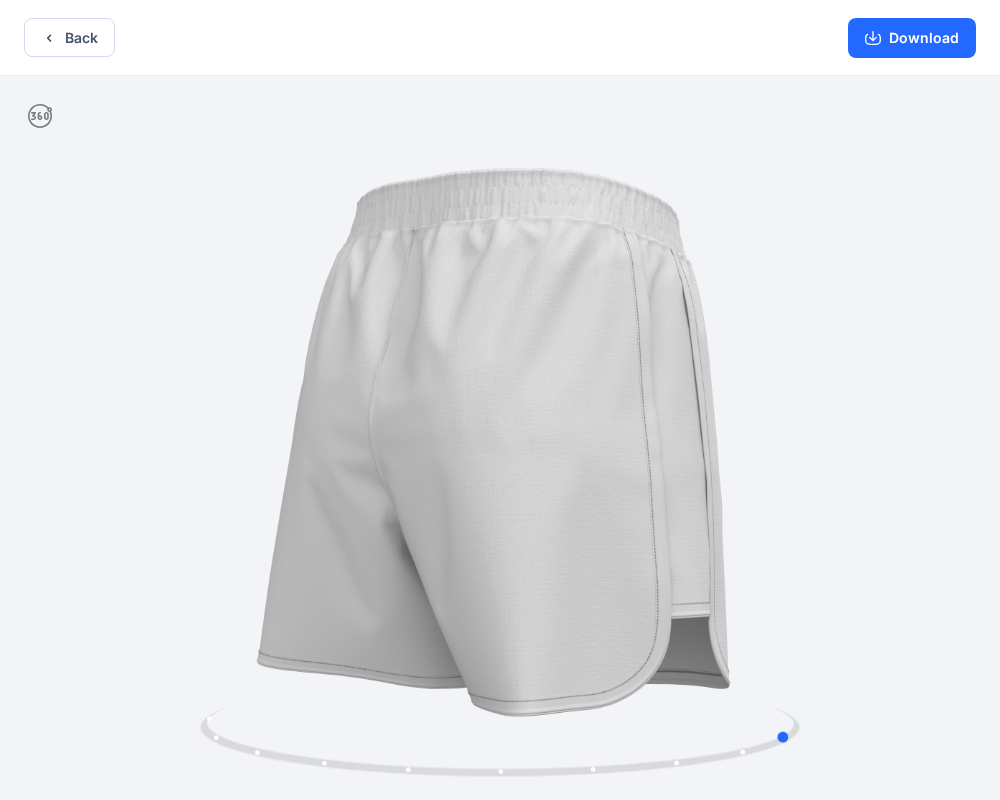 drag, startPoint x: 595, startPoint y: 777, endPoint x: 856, endPoint y: 755, distance: 261.92557 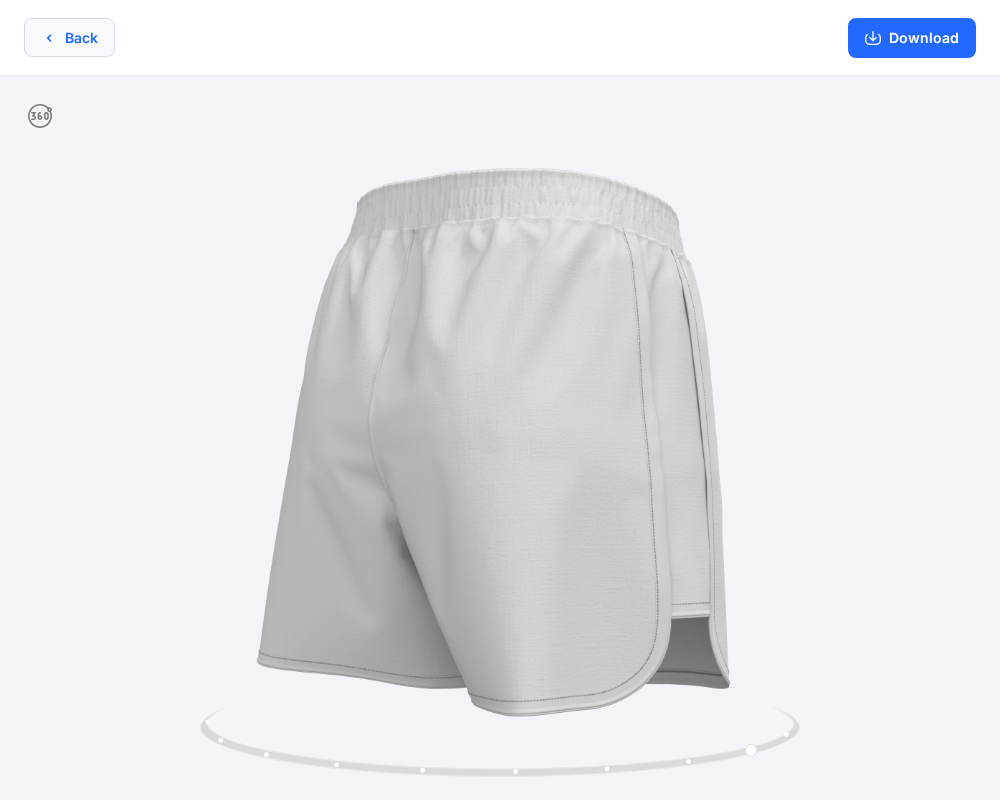 click 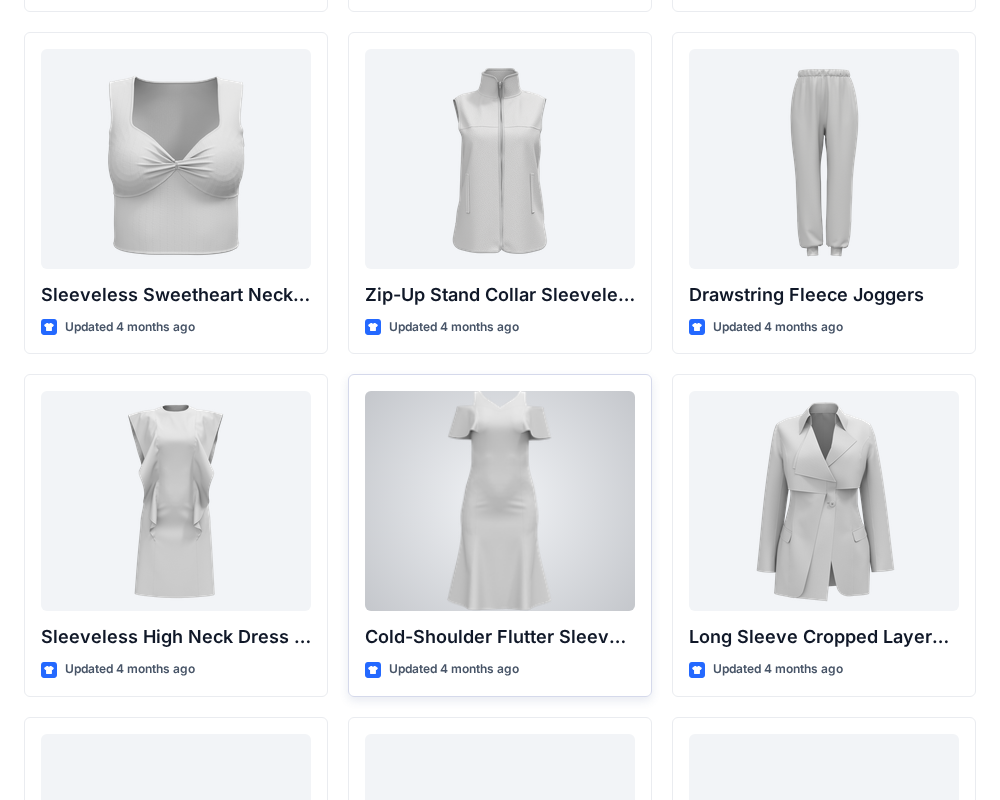 scroll, scrollTop: 6948, scrollLeft: 0, axis: vertical 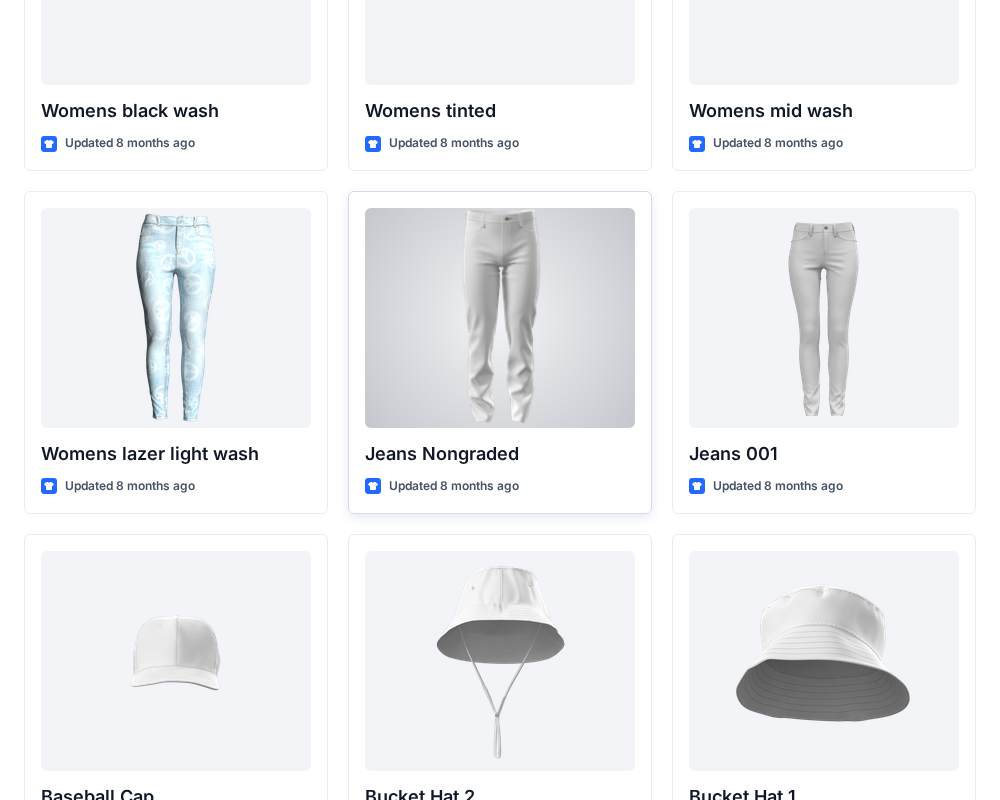 click at bounding box center [500, 318] 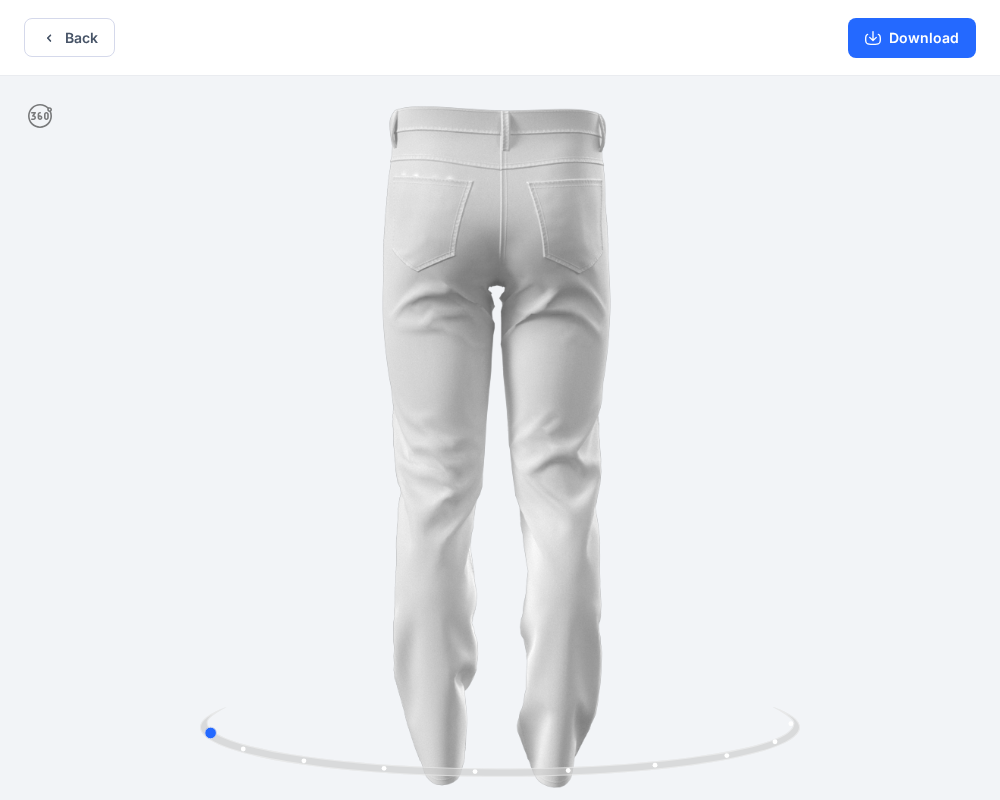 drag, startPoint x: 596, startPoint y: 777, endPoint x: 852, endPoint y: 729, distance: 260.46112 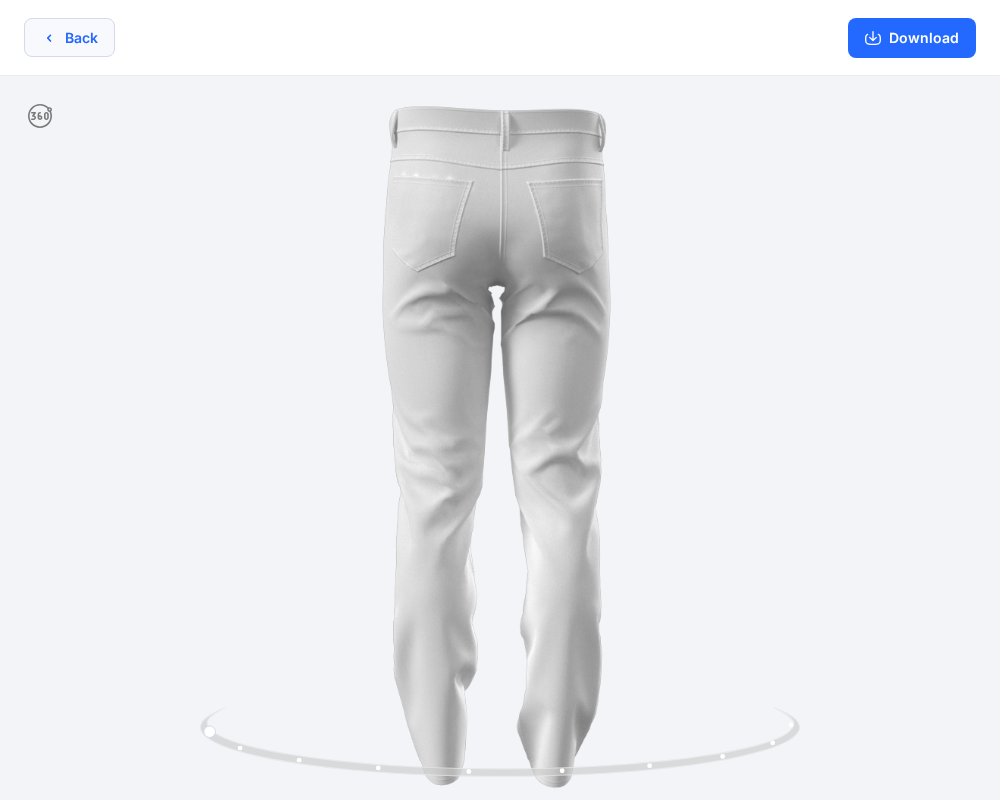 click 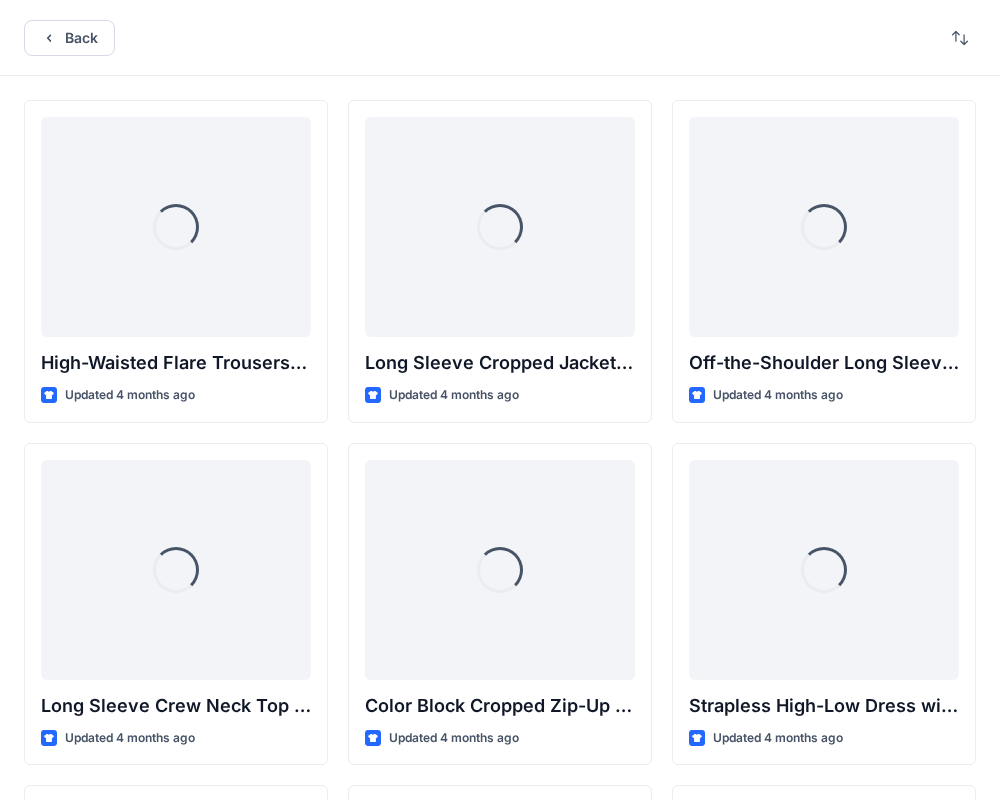 scroll, scrollTop: 14296, scrollLeft: 0, axis: vertical 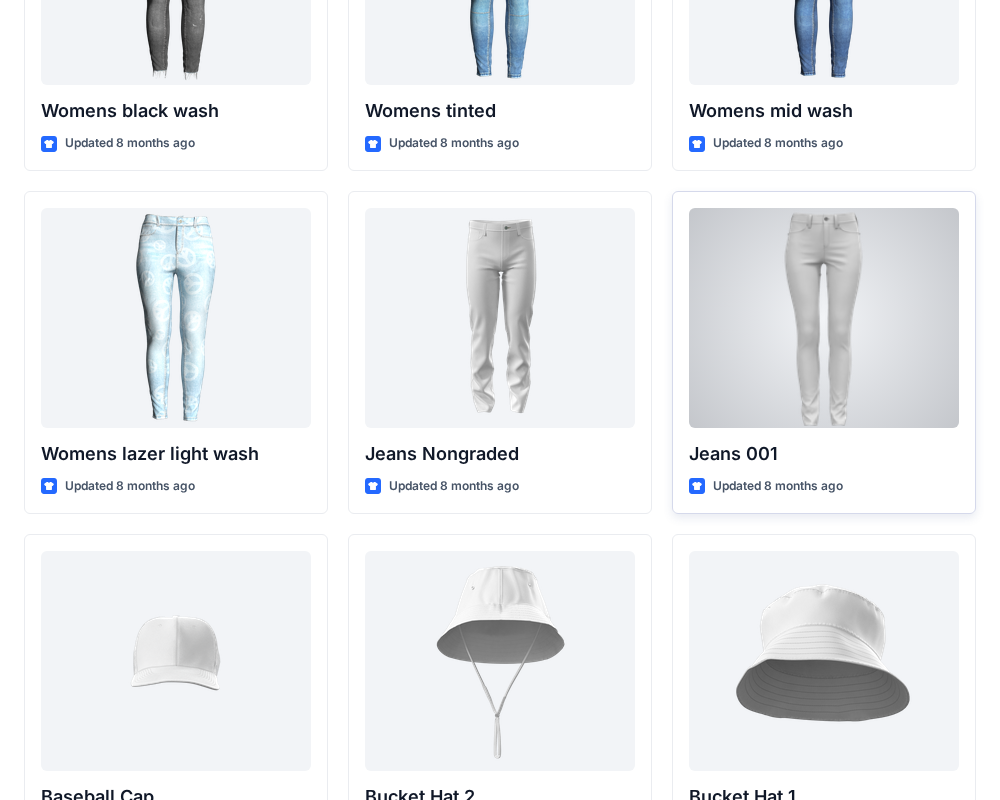 click at bounding box center (824, 318) 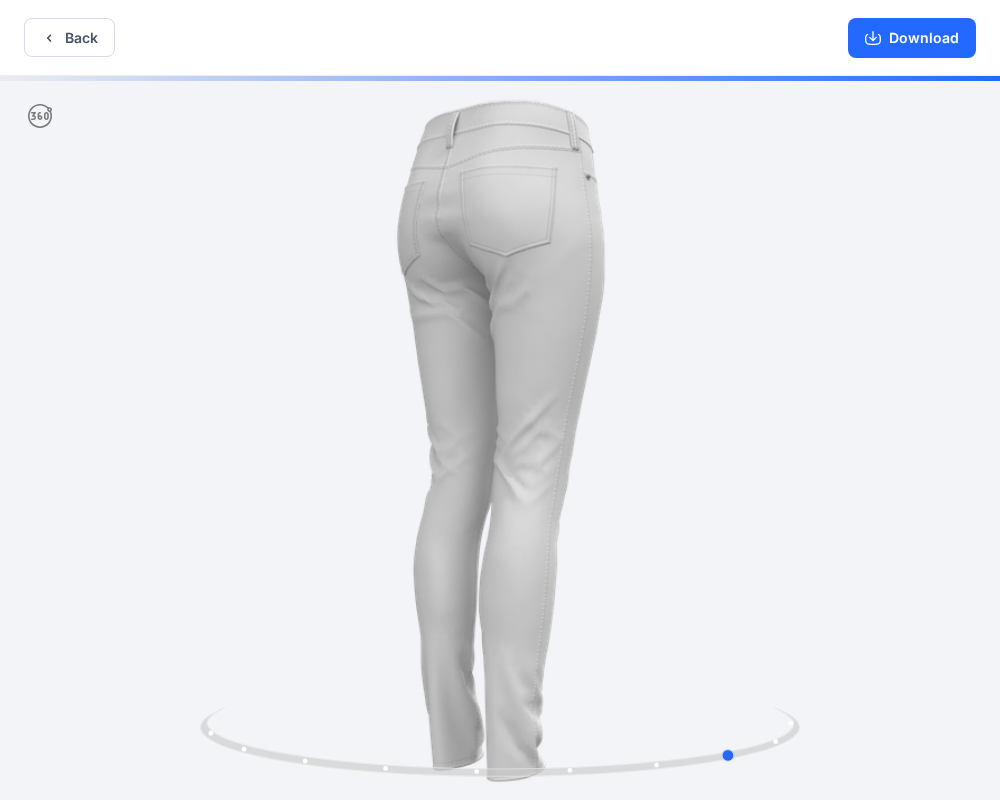 drag, startPoint x: 594, startPoint y: 783, endPoint x: 818, endPoint y: 740, distance: 228.08989 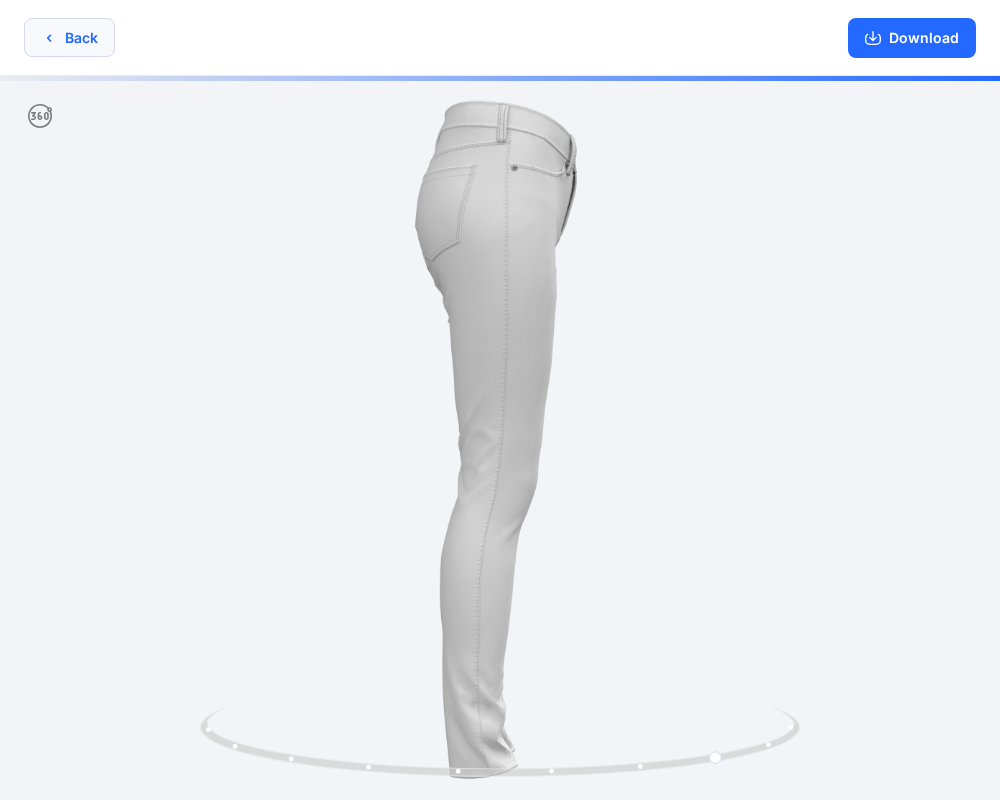 click on "Back" at bounding box center [69, 37] 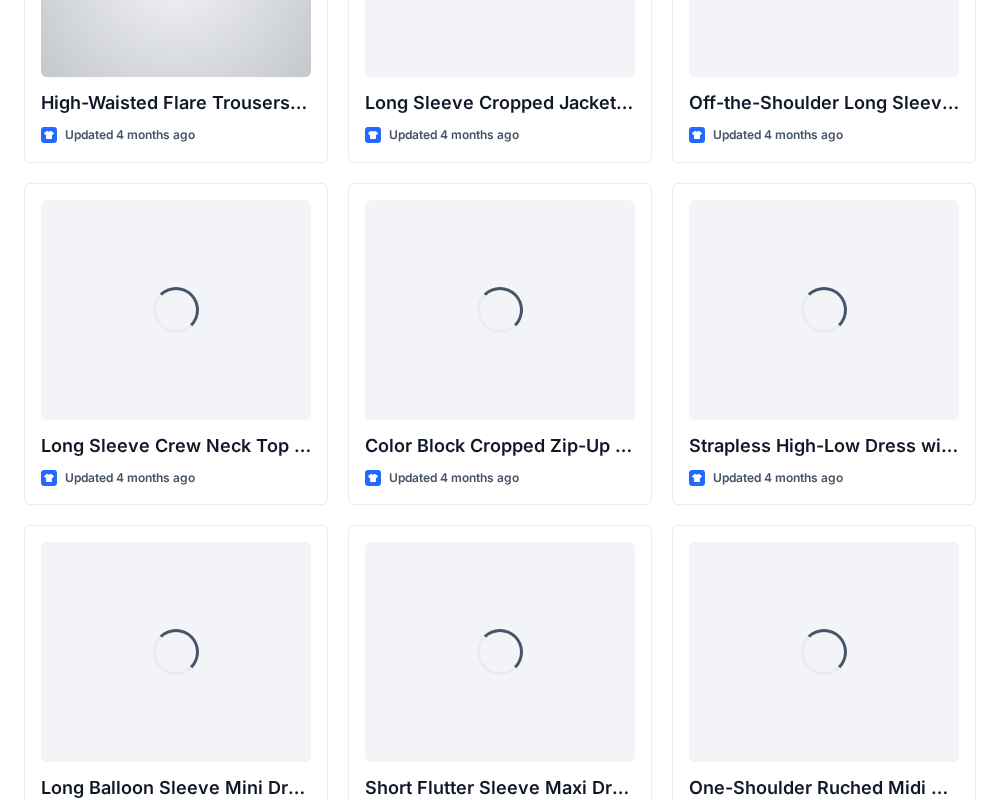 scroll, scrollTop: 0, scrollLeft: 0, axis: both 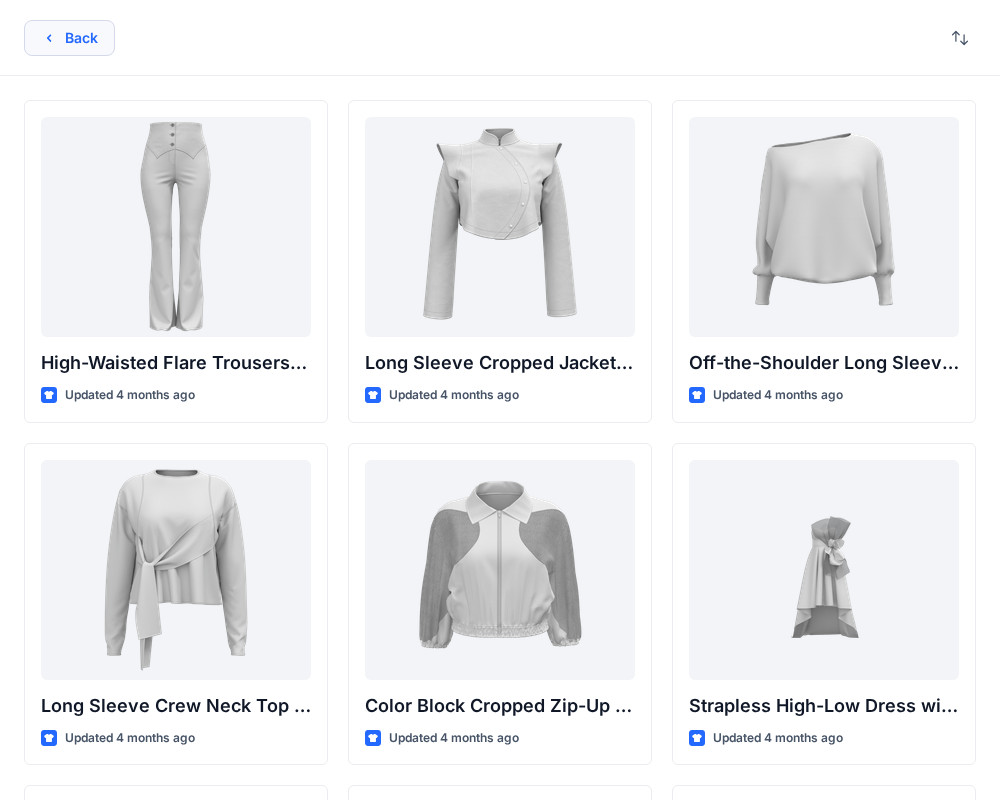 click on "Back" at bounding box center (69, 38) 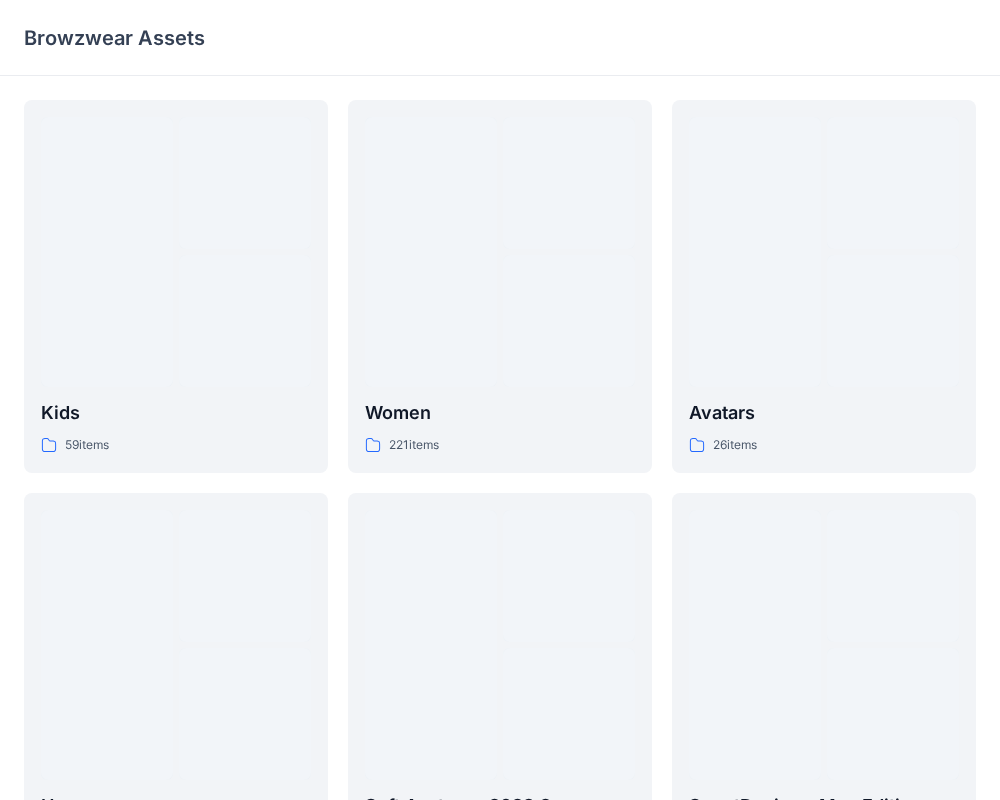 scroll, scrollTop: 37, scrollLeft: 0, axis: vertical 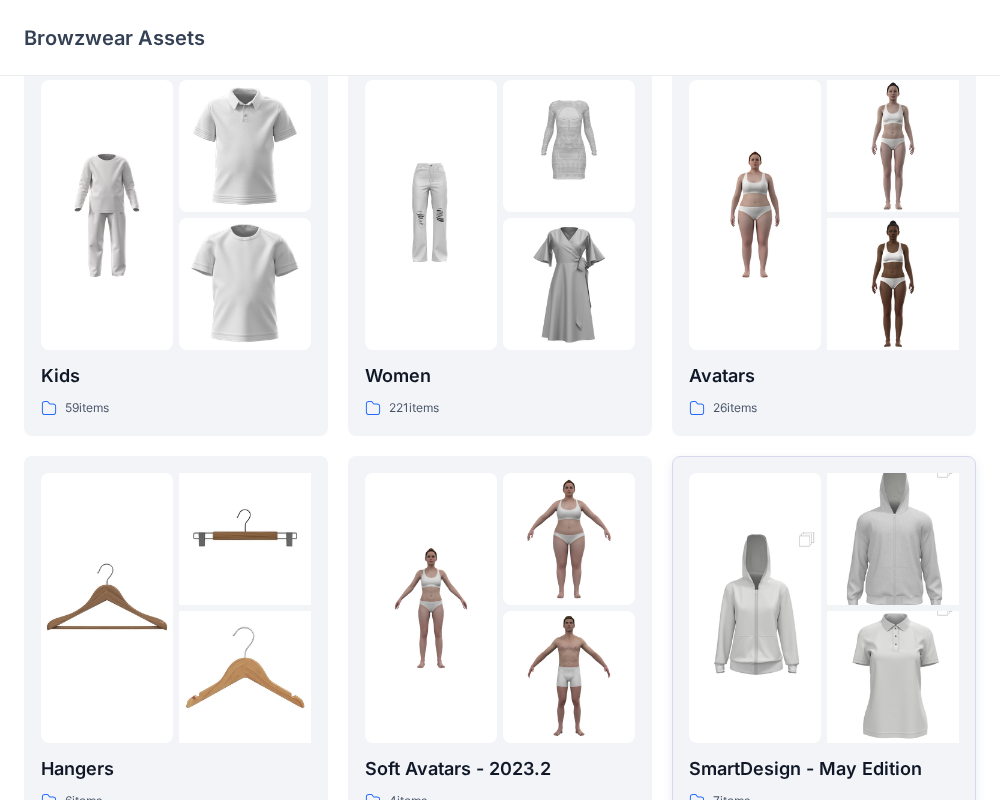 click at bounding box center (893, 539) 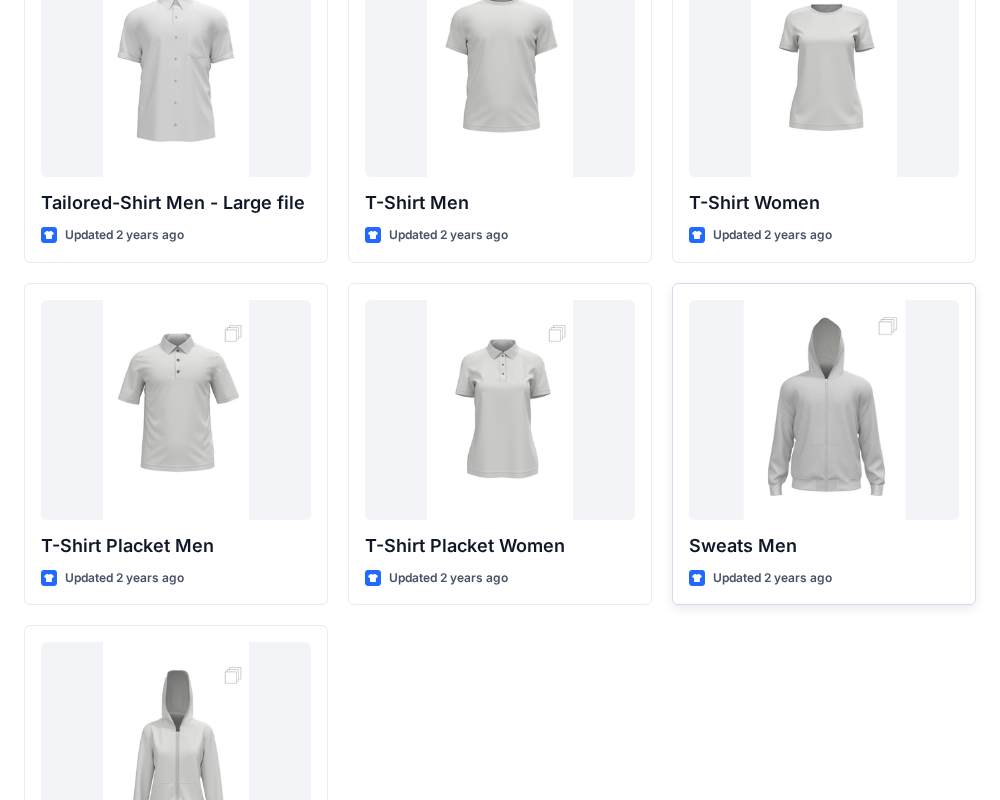 scroll, scrollTop: 0, scrollLeft: 0, axis: both 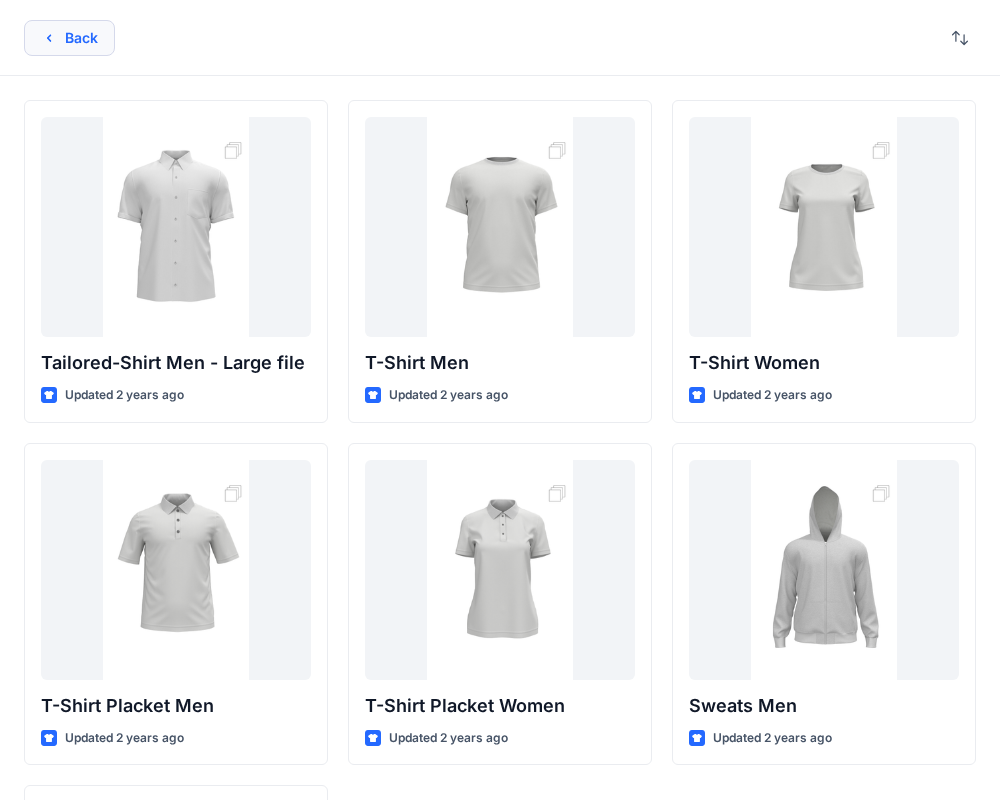 click on "Back" at bounding box center (69, 38) 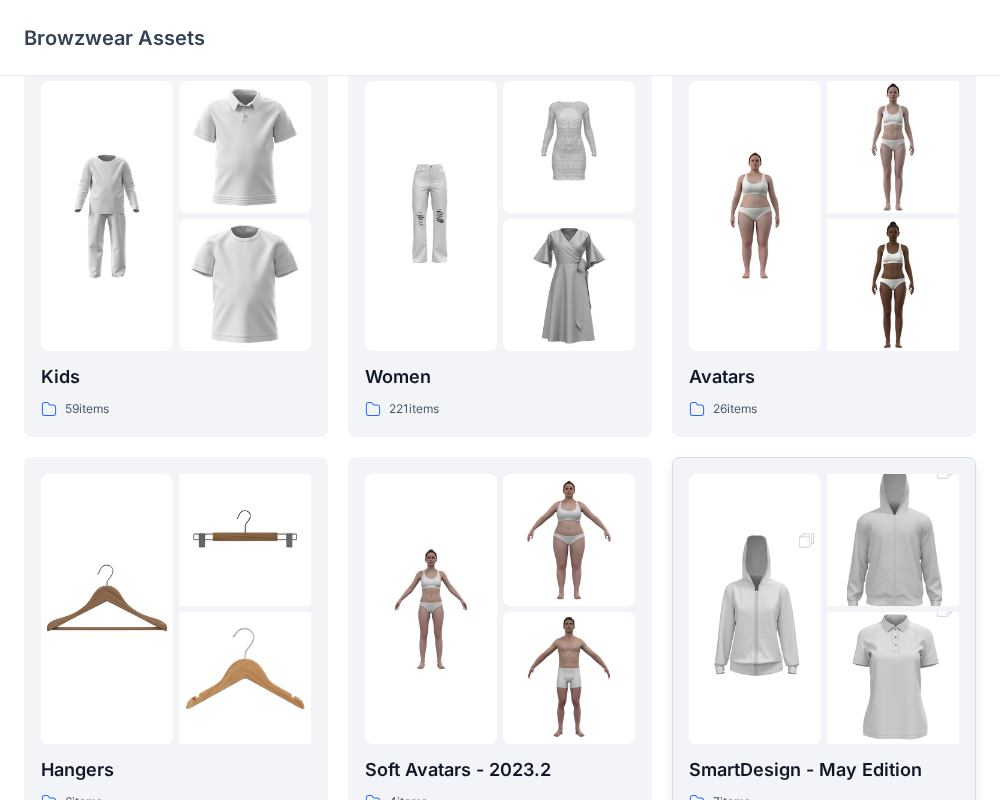 scroll, scrollTop: 0, scrollLeft: 0, axis: both 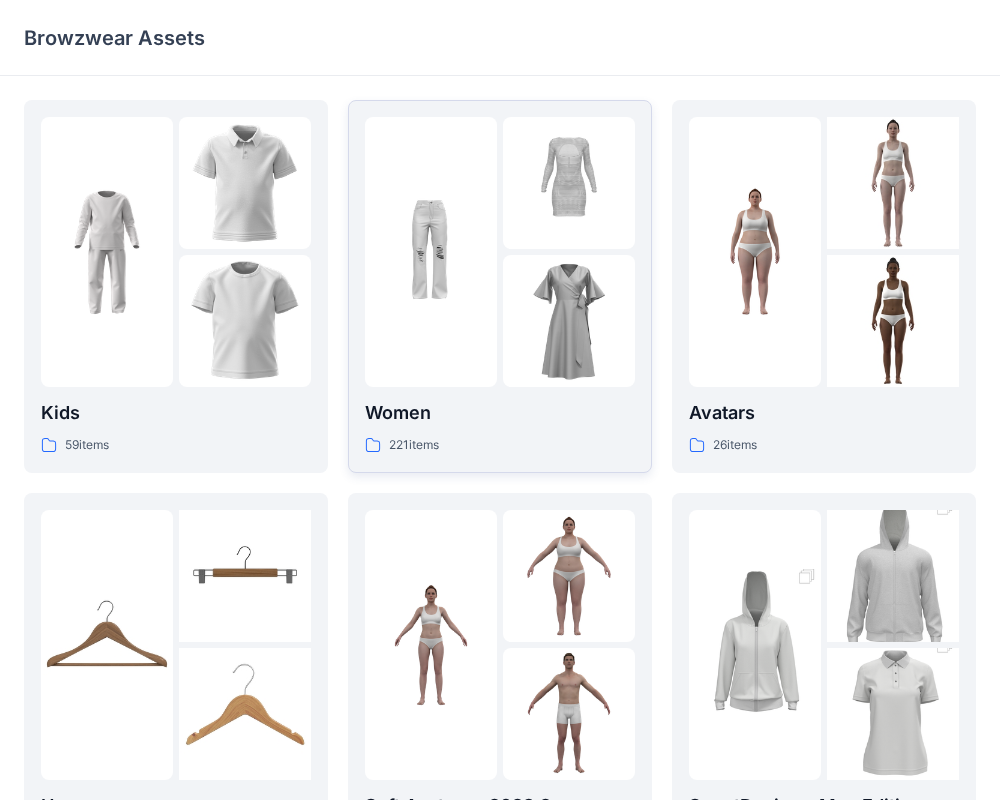 click on "221  items" at bounding box center [500, 445] 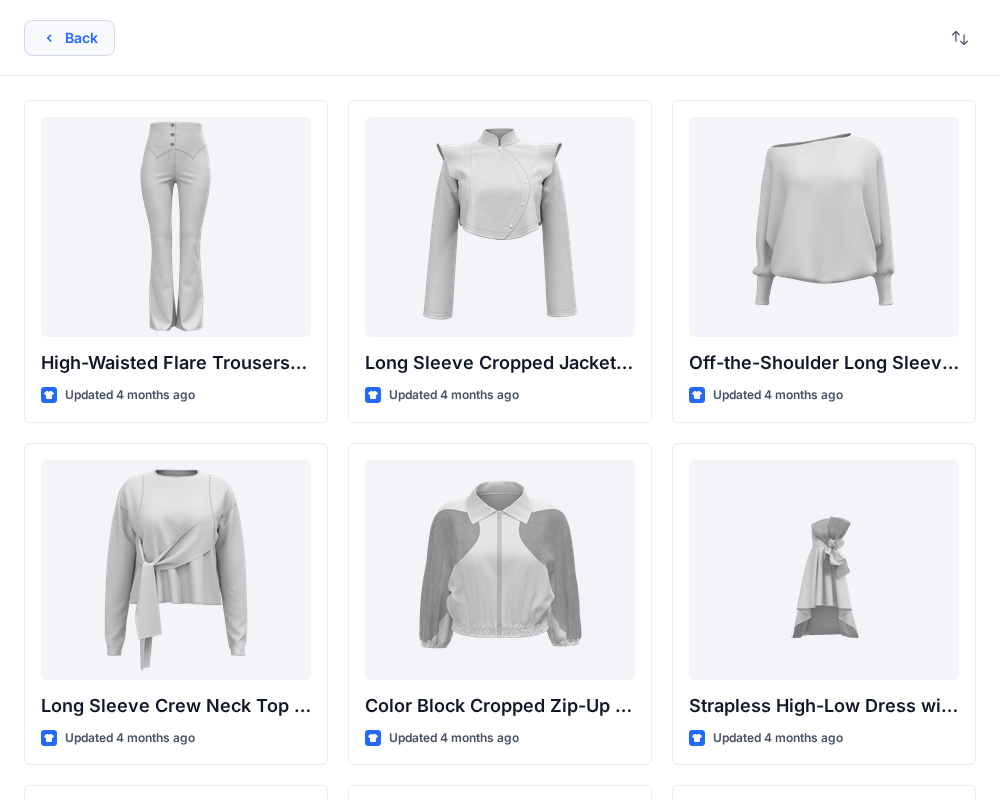 click on "Back" at bounding box center [69, 38] 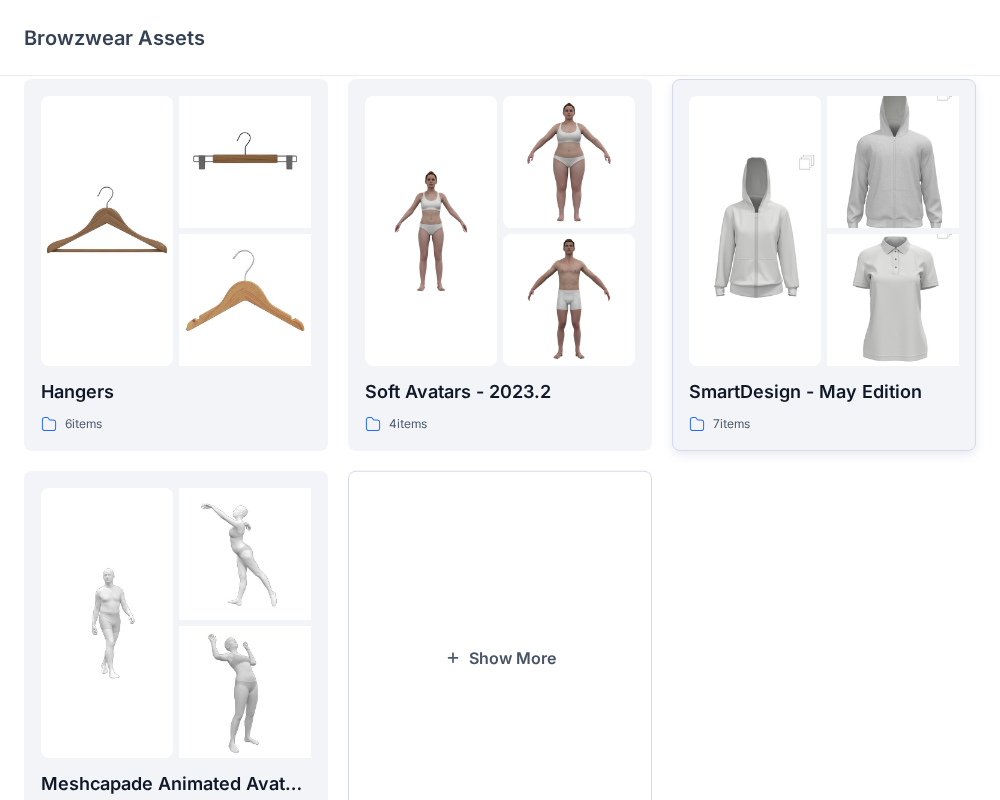 click on "7  items" at bounding box center [731, 424] 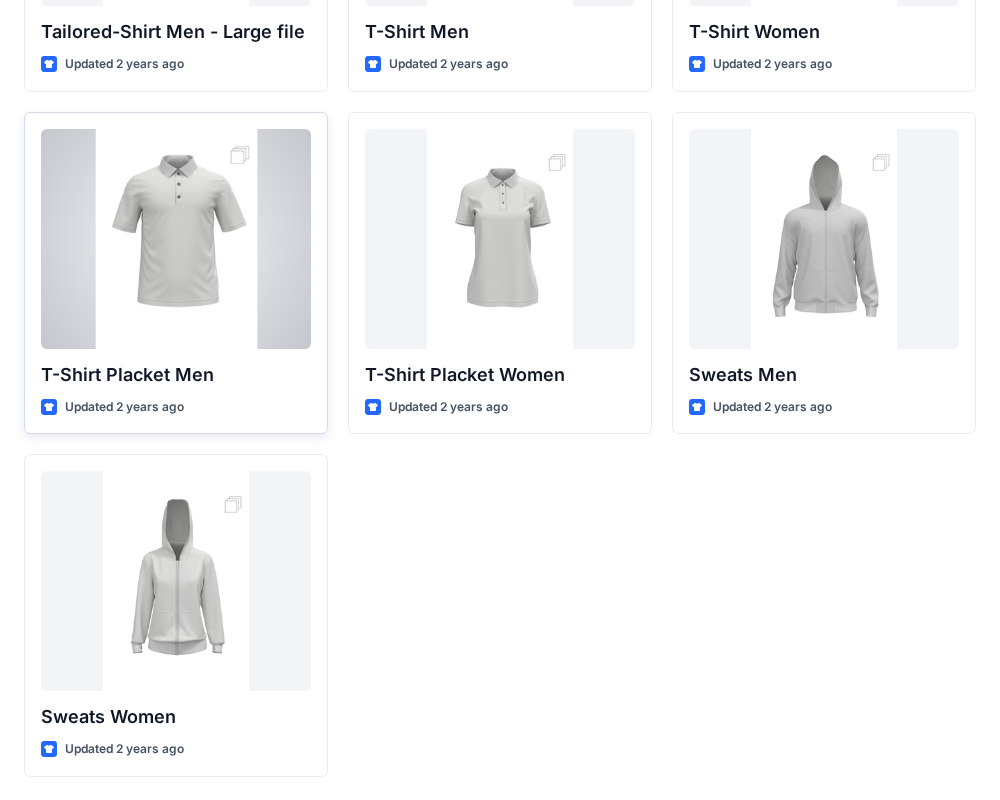 scroll, scrollTop: 0, scrollLeft: 0, axis: both 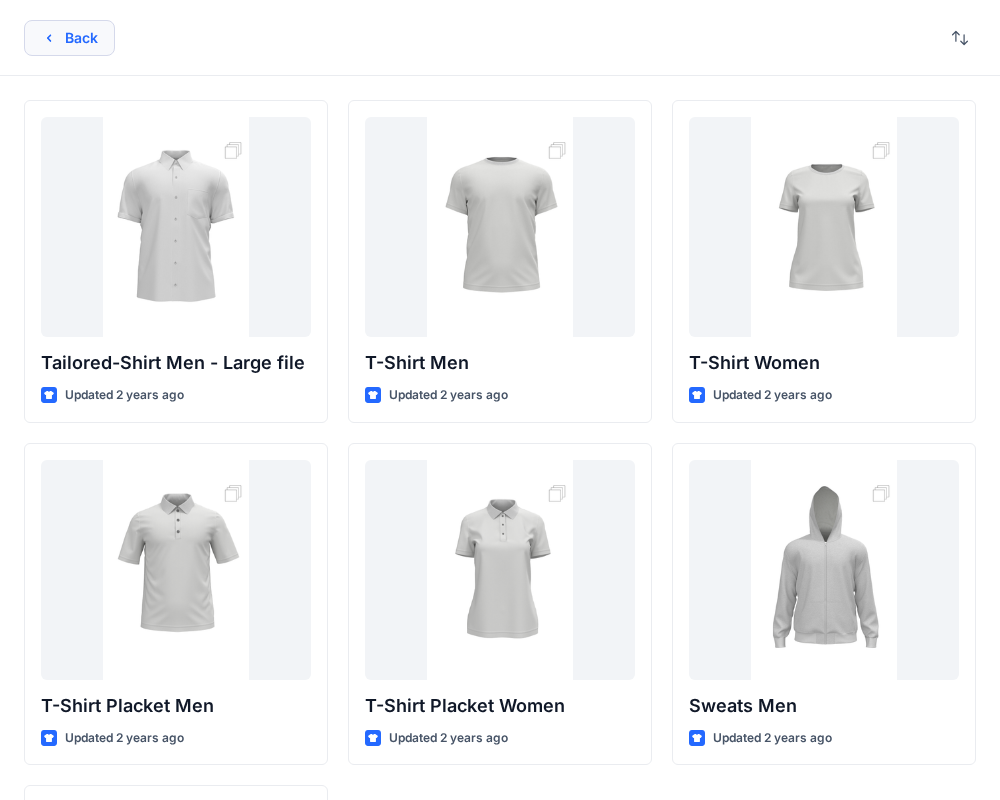 click on "Back" at bounding box center [69, 38] 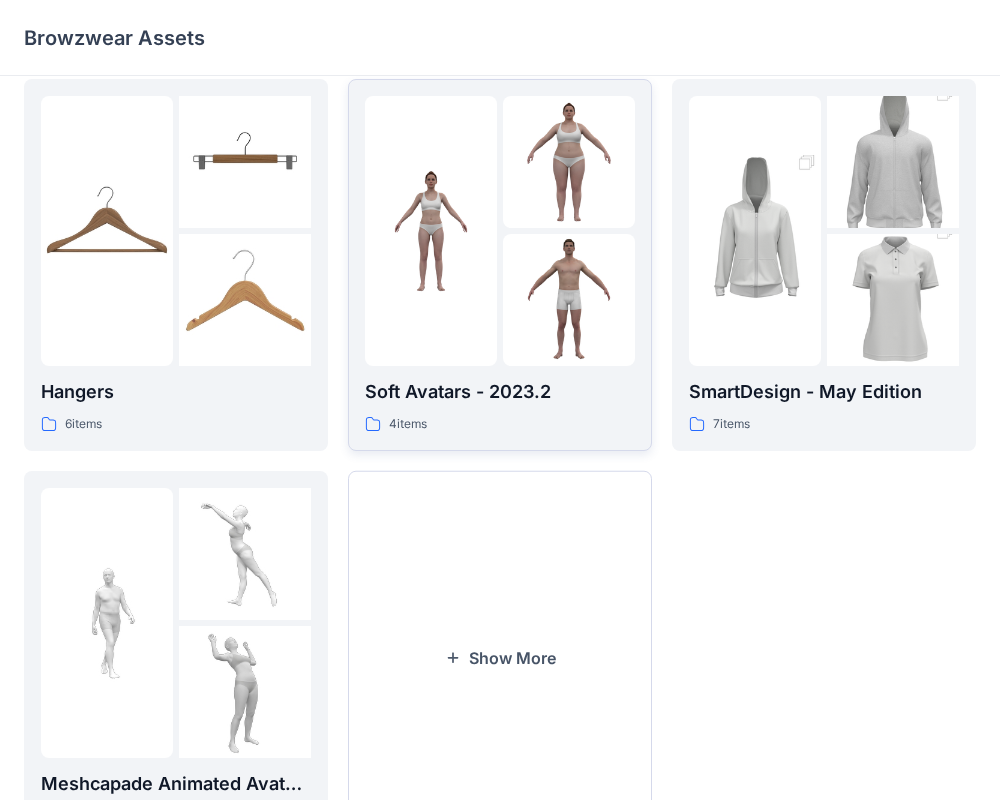 scroll, scrollTop: 513, scrollLeft: 0, axis: vertical 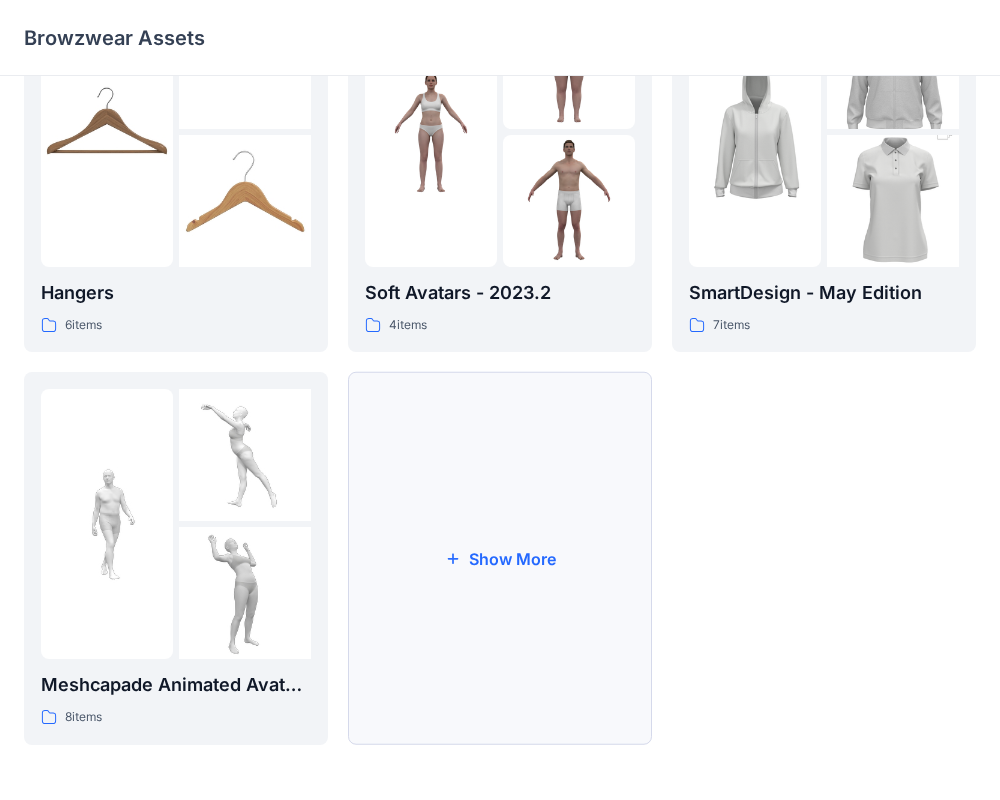 click on "Show More" at bounding box center [500, 558] 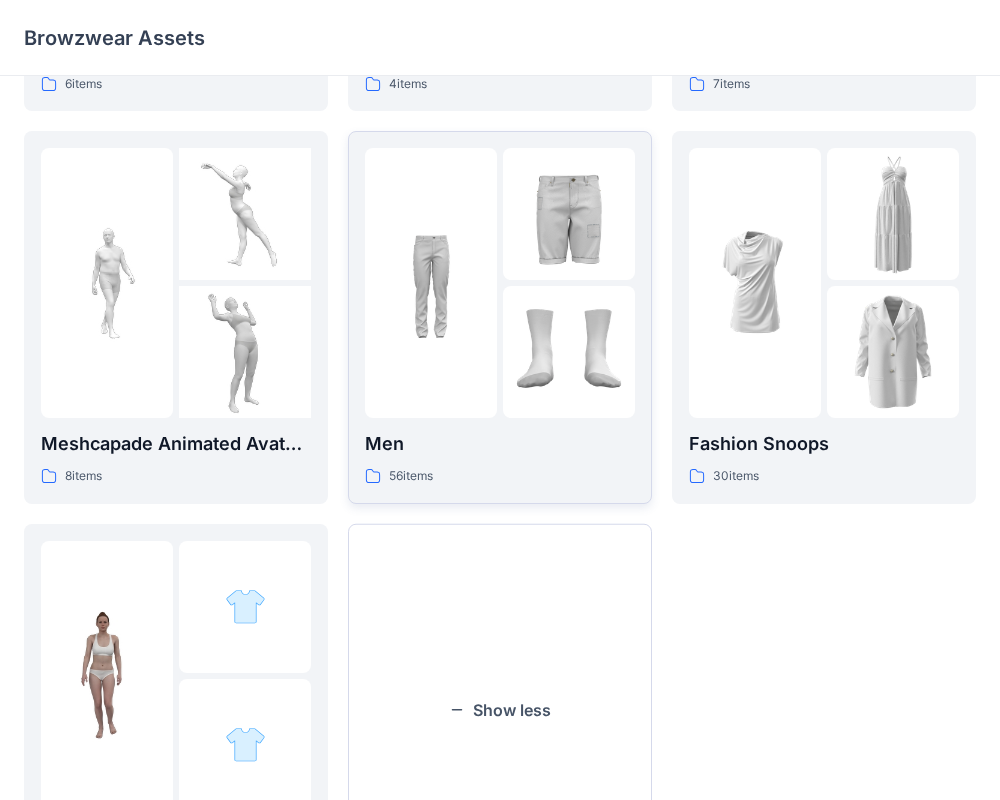 scroll, scrollTop: 756, scrollLeft: 0, axis: vertical 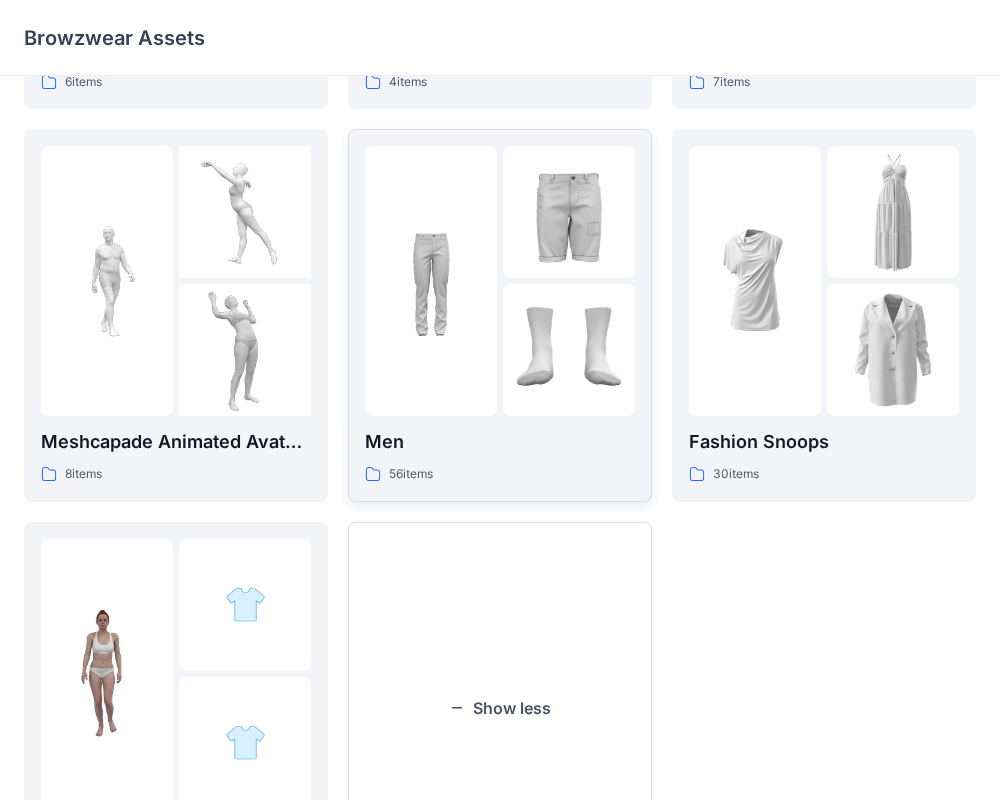 click on "Men" at bounding box center [500, 442] 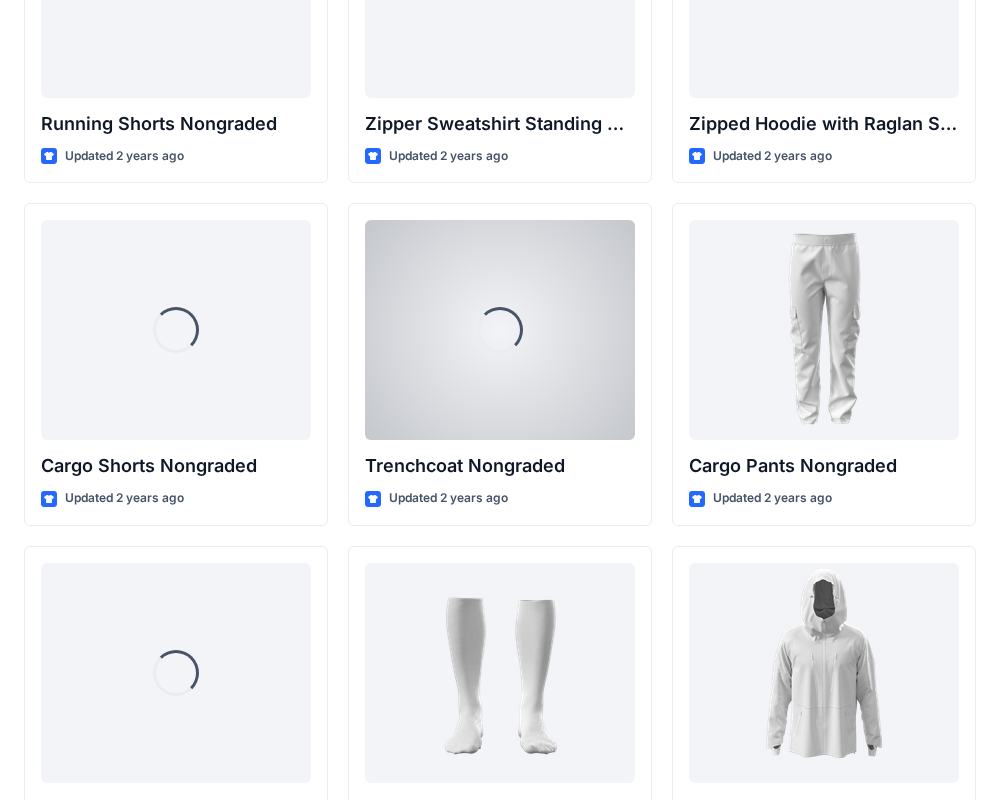 scroll, scrollTop: 2655, scrollLeft: 0, axis: vertical 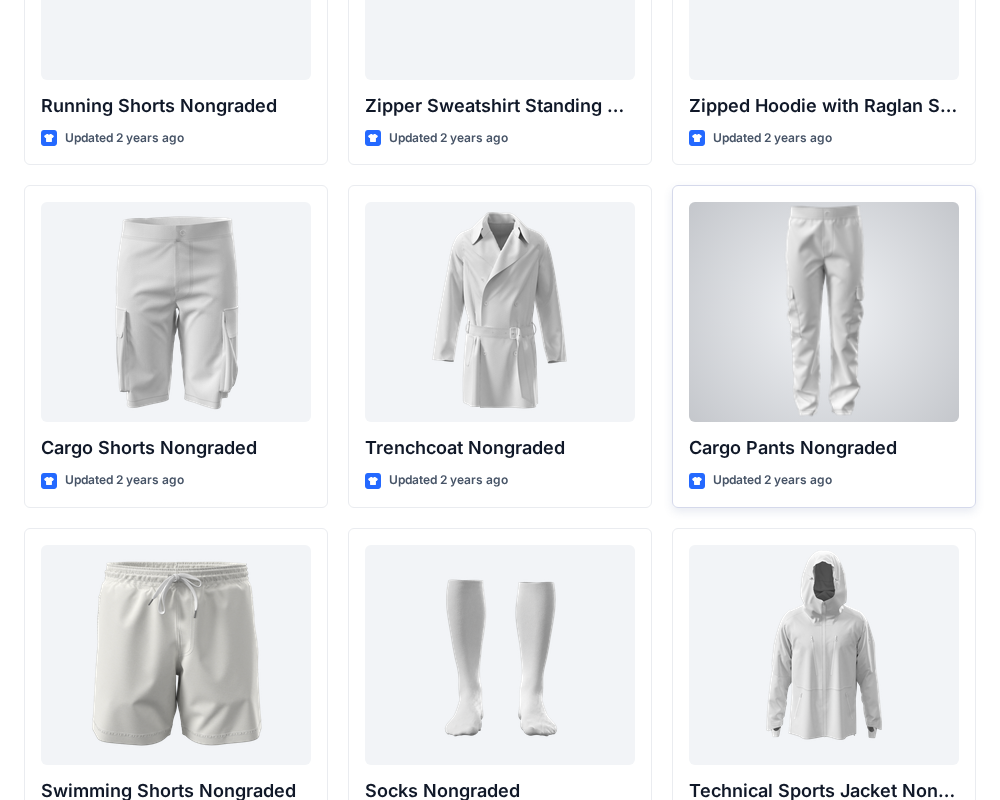 click at bounding box center (824, 312) 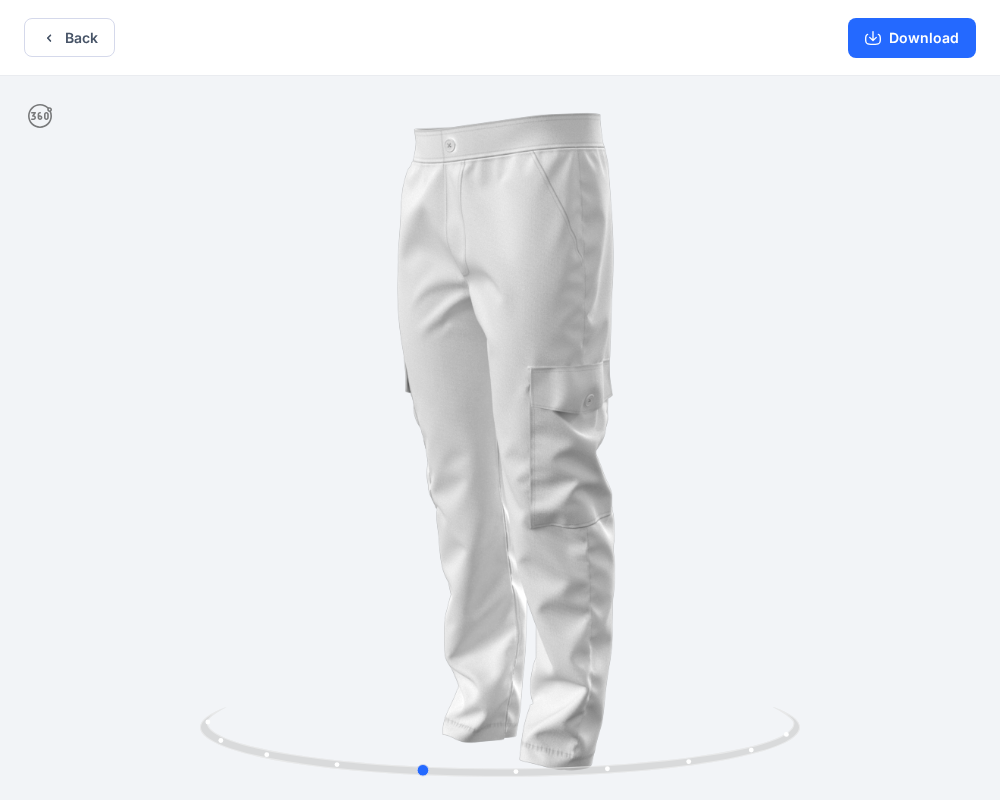 drag, startPoint x: 676, startPoint y: 769, endPoint x: 595, endPoint y: 793, distance: 84.48077 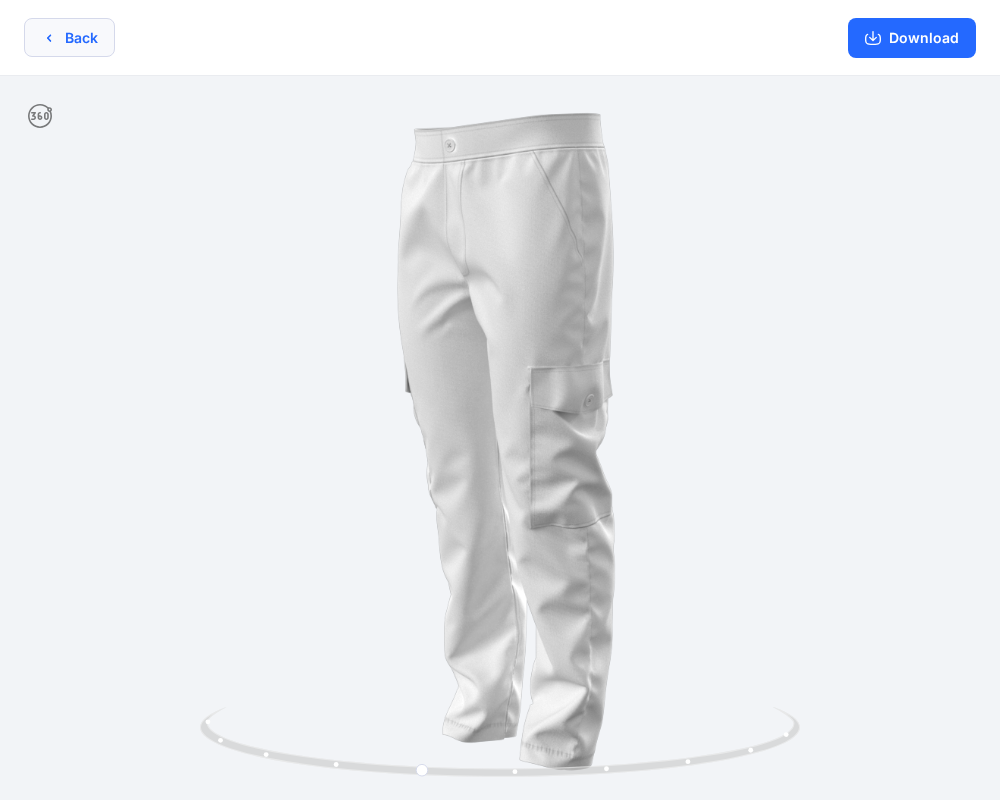 click on "Back" at bounding box center [69, 37] 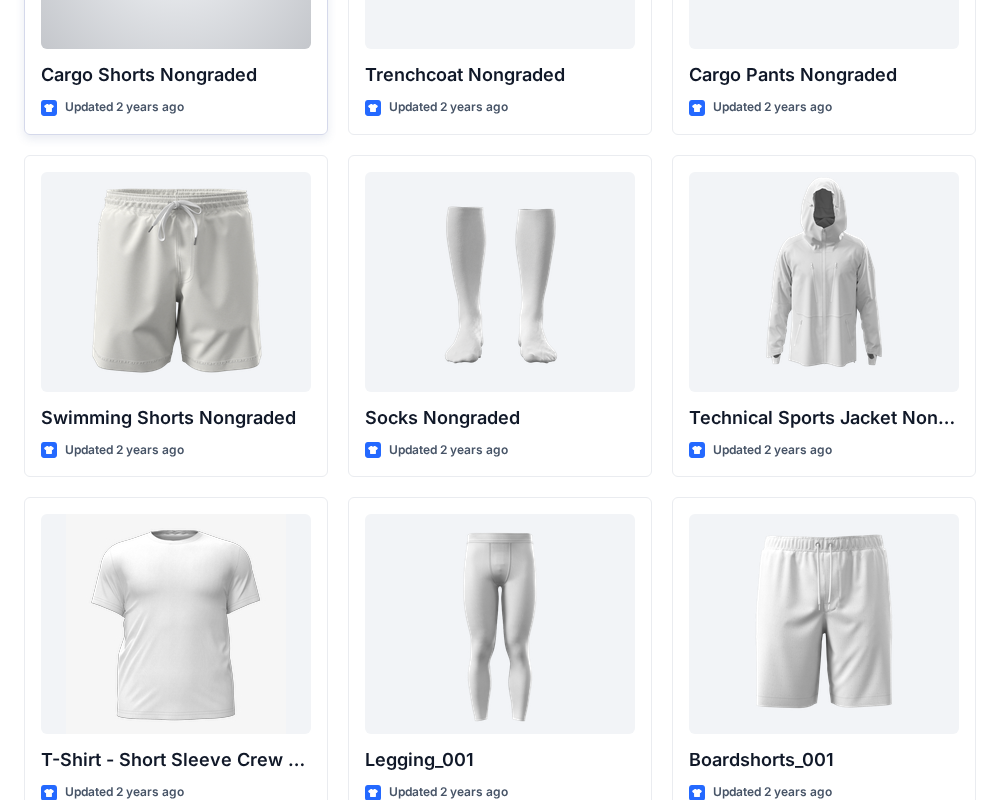 scroll, scrollTop: 3032, scrollLeft: 0, axis: vertical 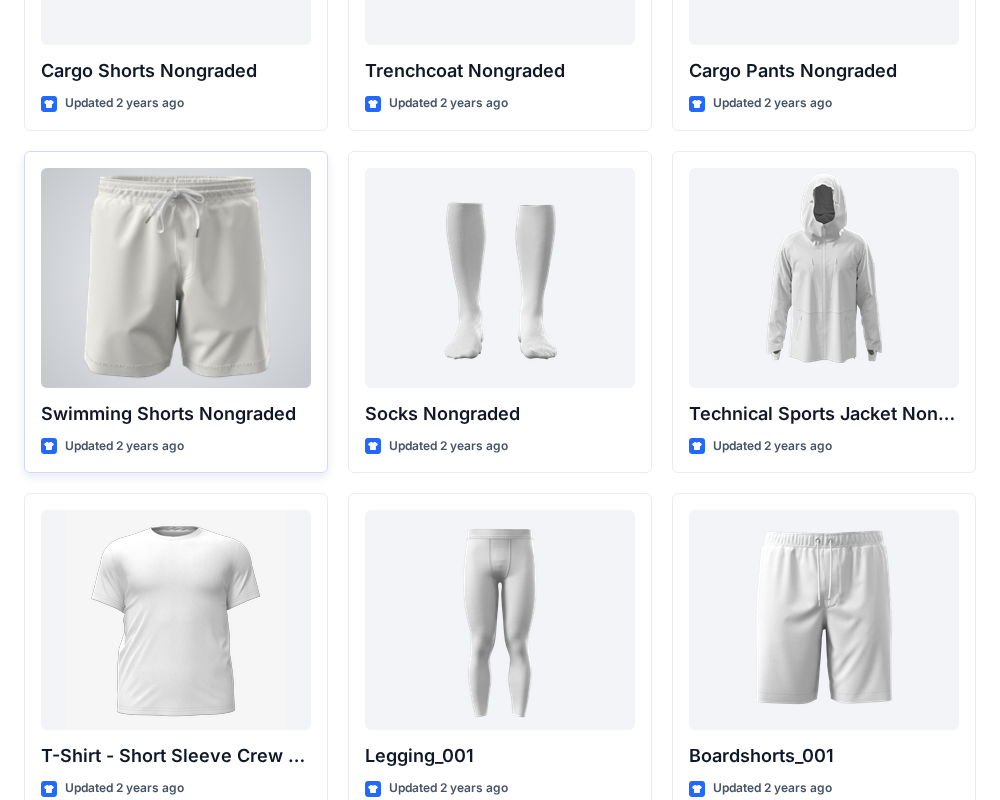 click at bounding box center [176, 278] 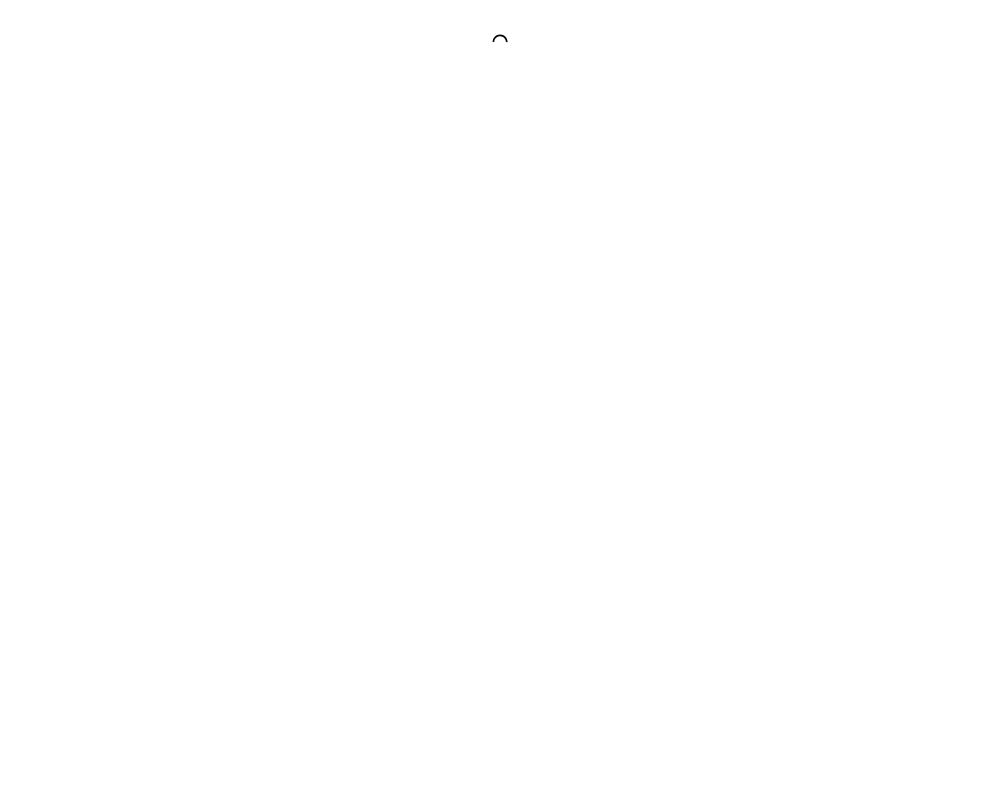 scroll, scrollTop: 0, scrollLeft: 0, axis: both 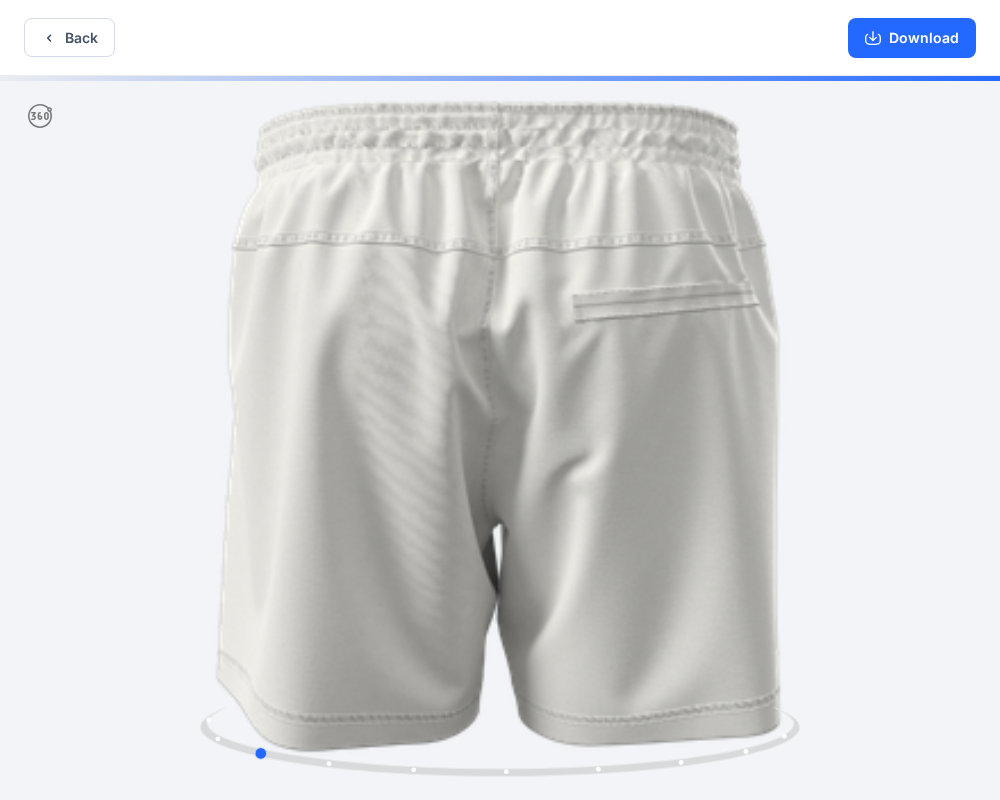 drag, startPoint x: 725, startPoint y: 759, endPoint x: 476, endPoint y: 801, distance: 252.51732 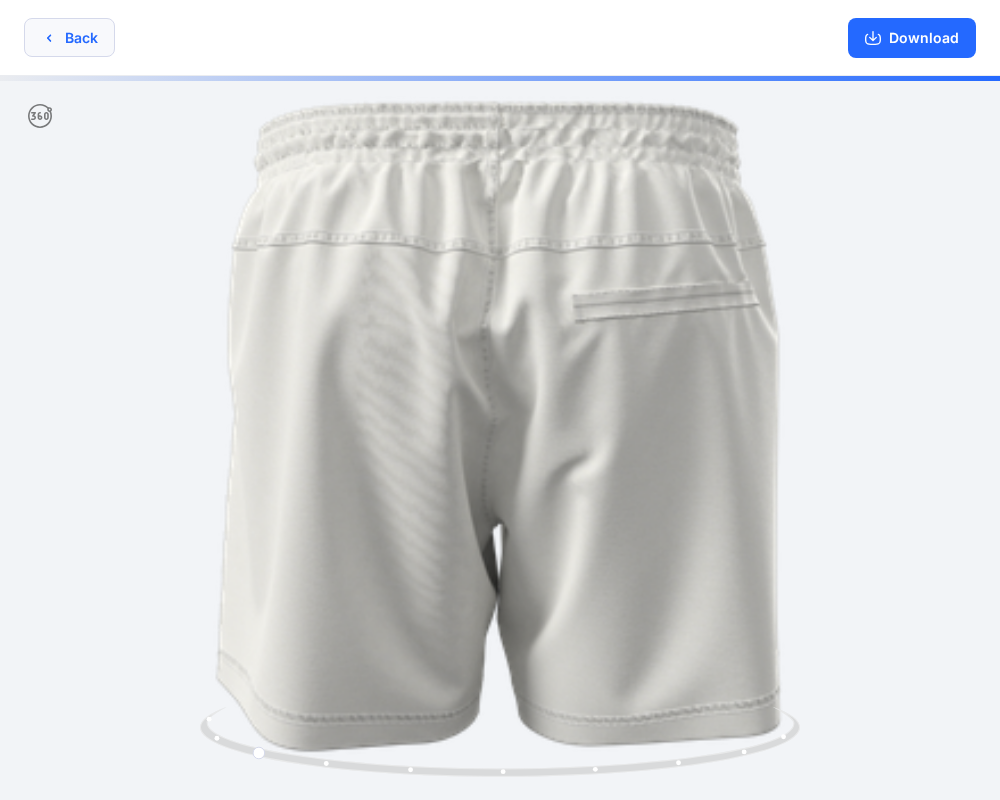 click on "Back" at bounding box center [69, 37] 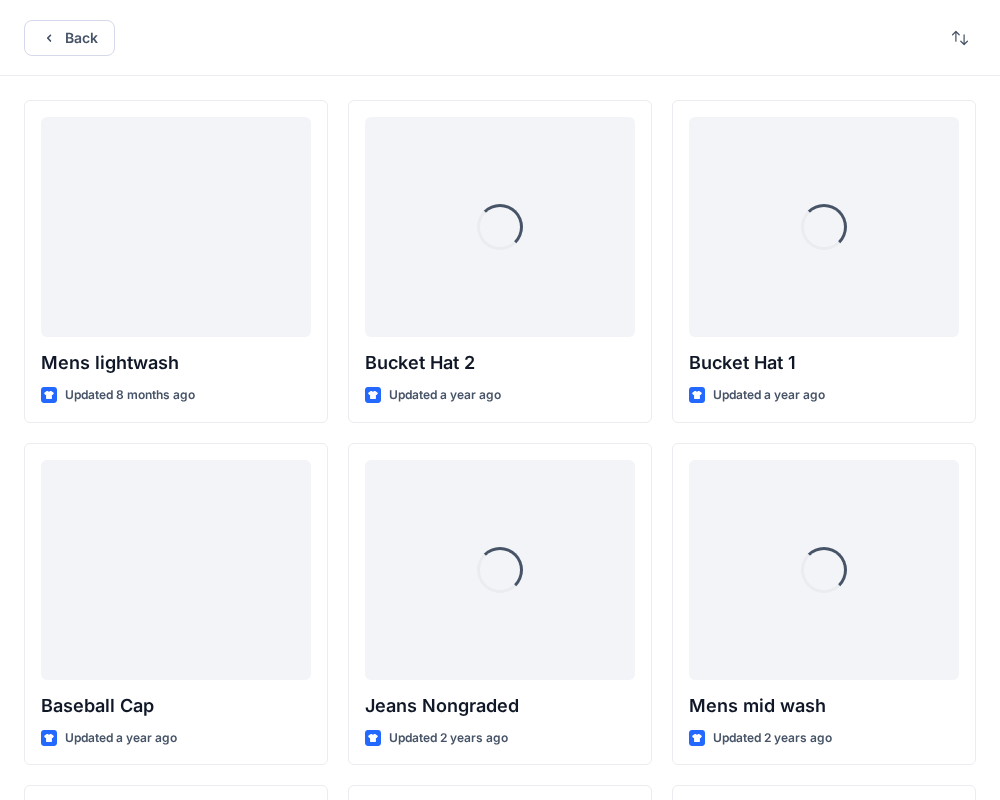 scroll, scrollTop: 3032, scrollLeft: 0, axis: vertical 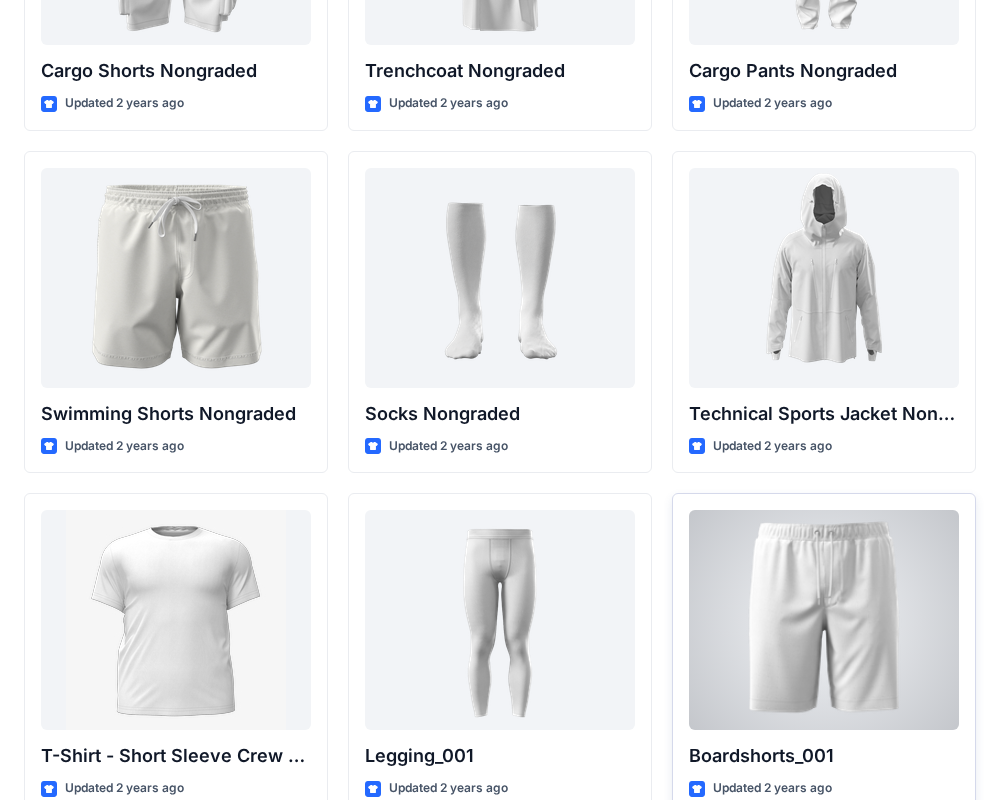 click at bounding box center (824, 620) 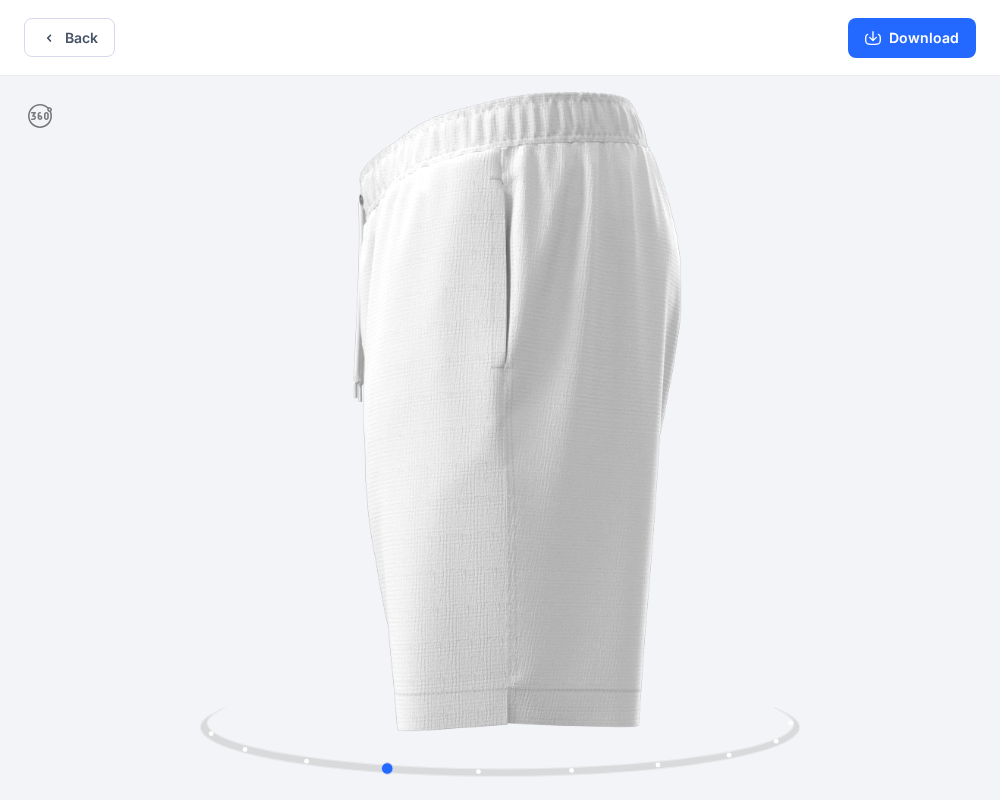 drag, startPoint x: 739, startPoint y: 755, endPoint x: 632, endPoint y: 809, distance: 119.85408 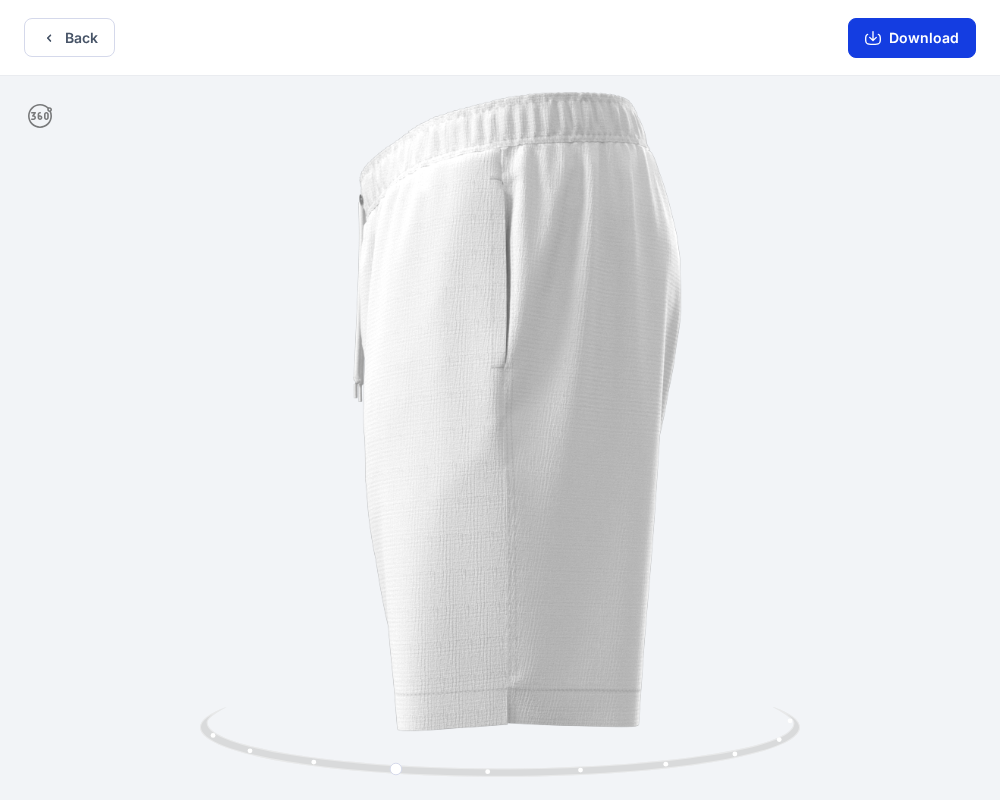 click on "Download" at bounding box center (912, 38) 